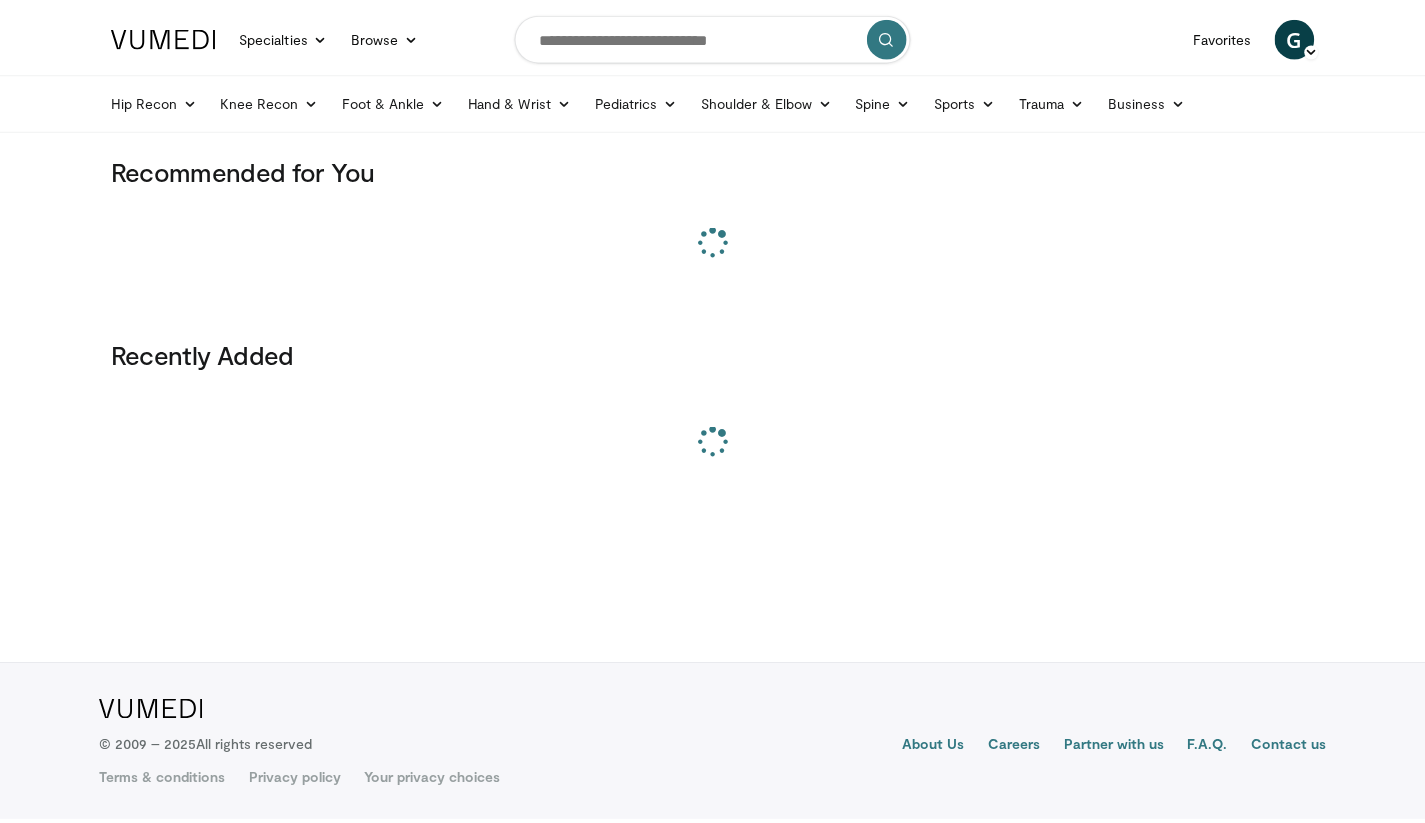 scroll, scrollTop: 0, scrollLeft: 0, axis: both 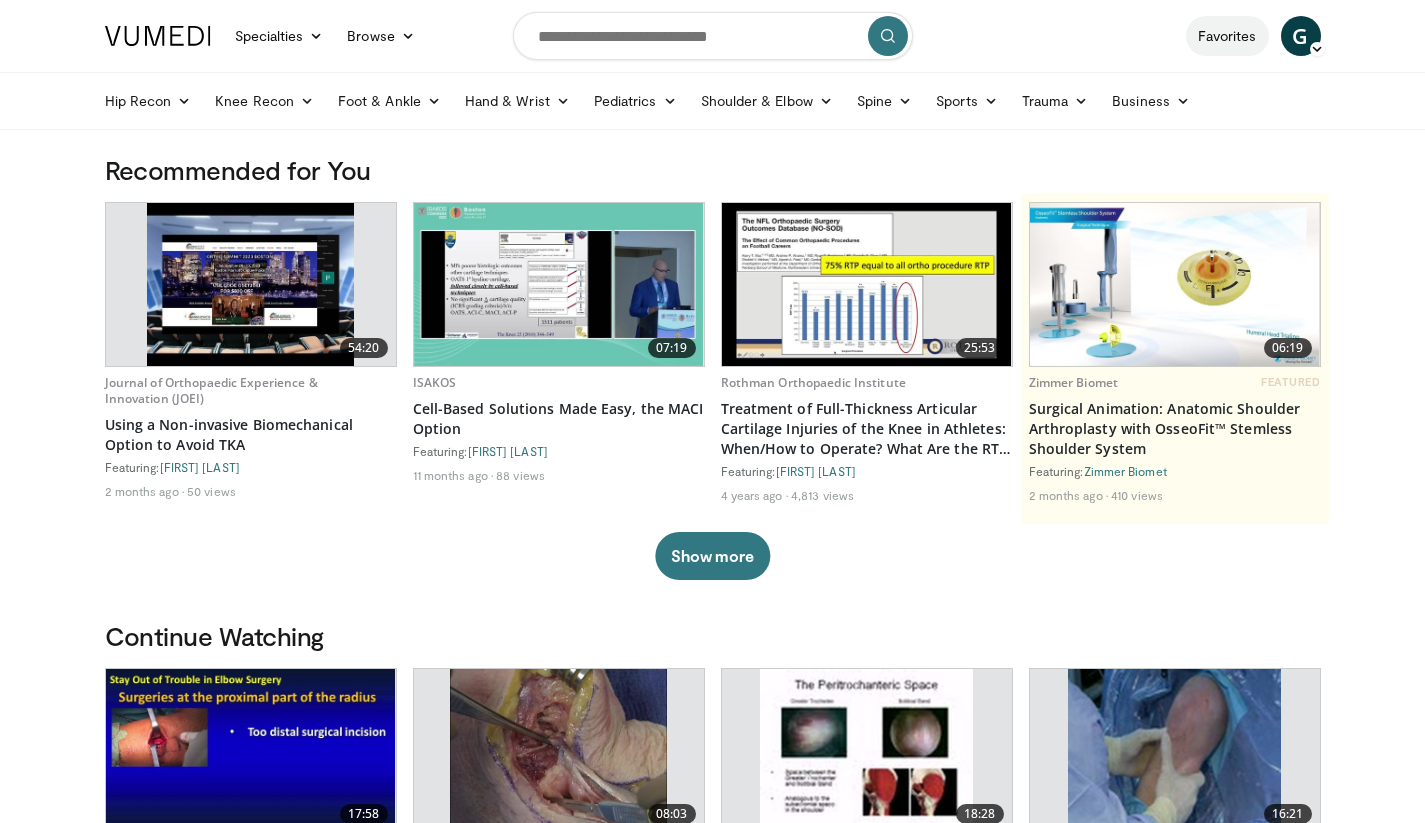 click on "Favorites" at bounding box center [1227, 36] 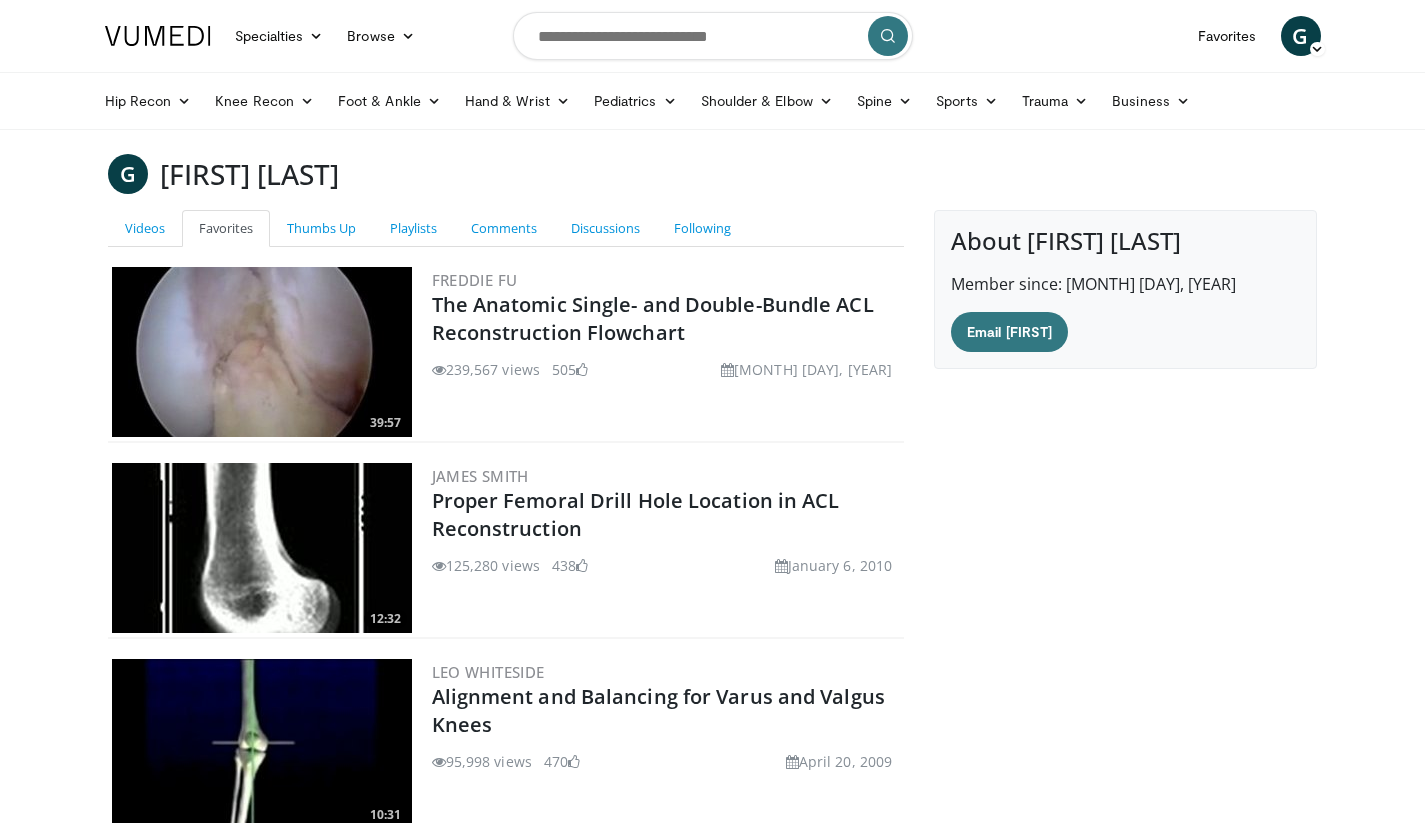 scroll, scrollTop: 0, scrollLeft: 0, axis: both 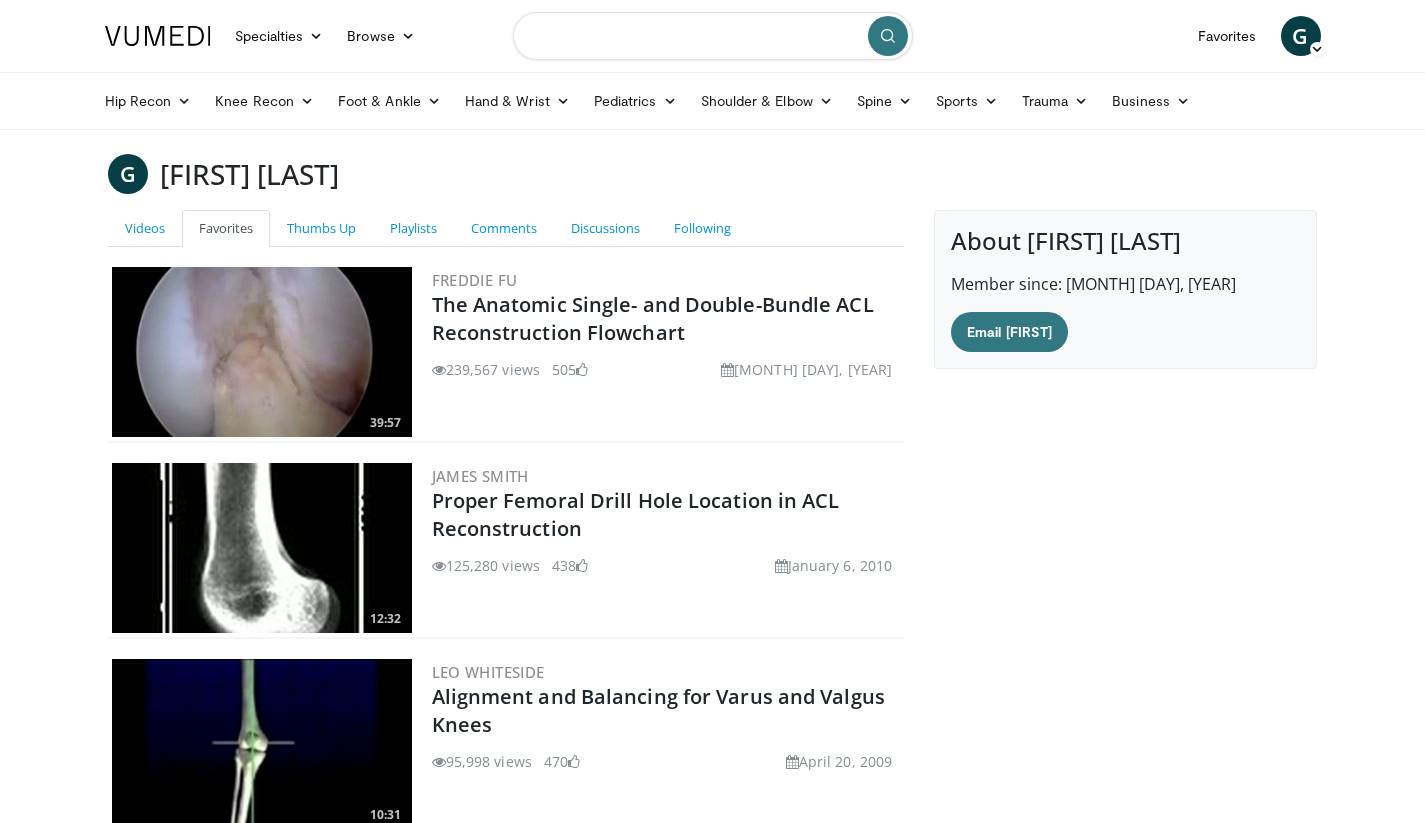 click at bounding box center (713, 36) 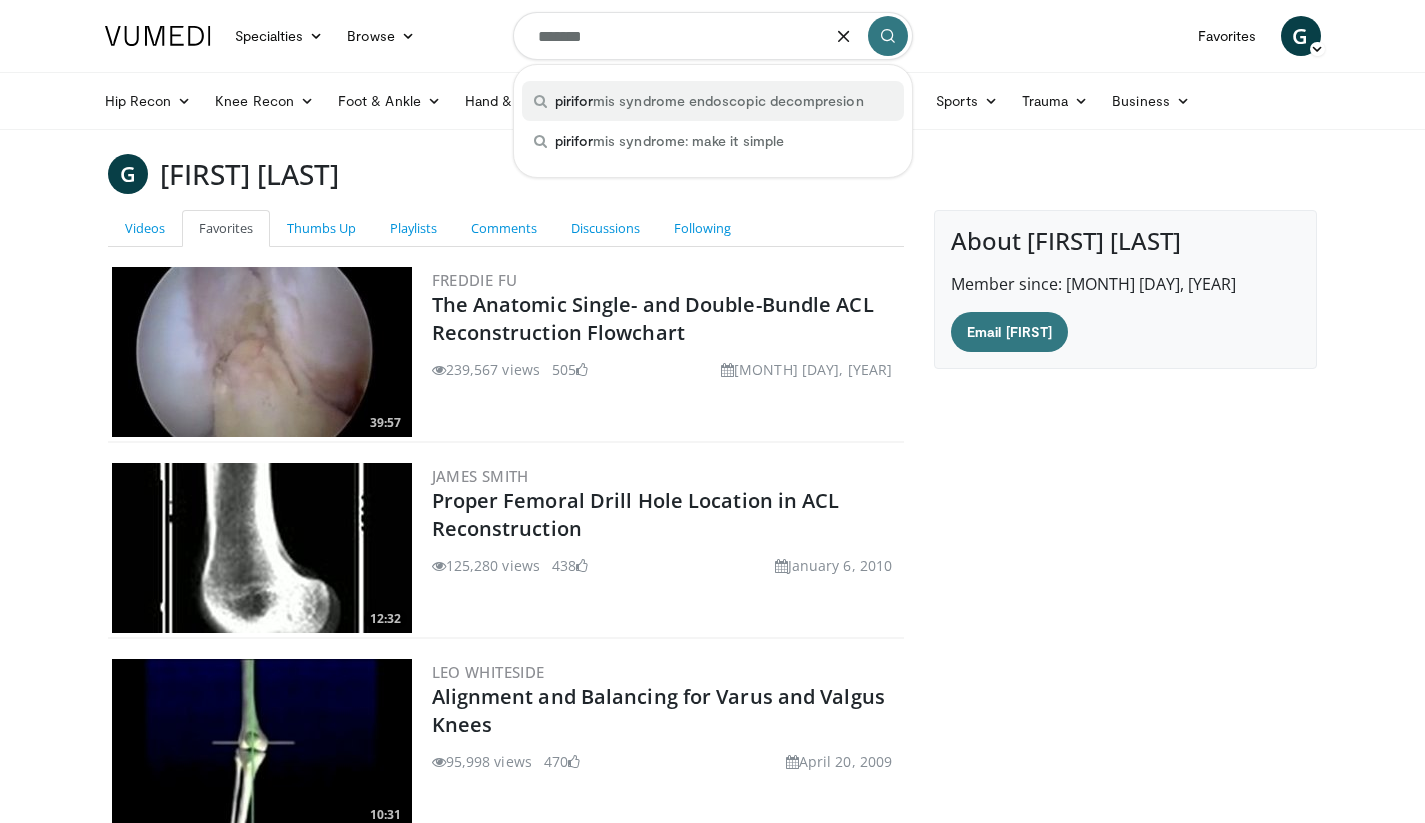 click on "pirifor mis syndrome endoscopic decompresion" at bounding box center (709, 101) 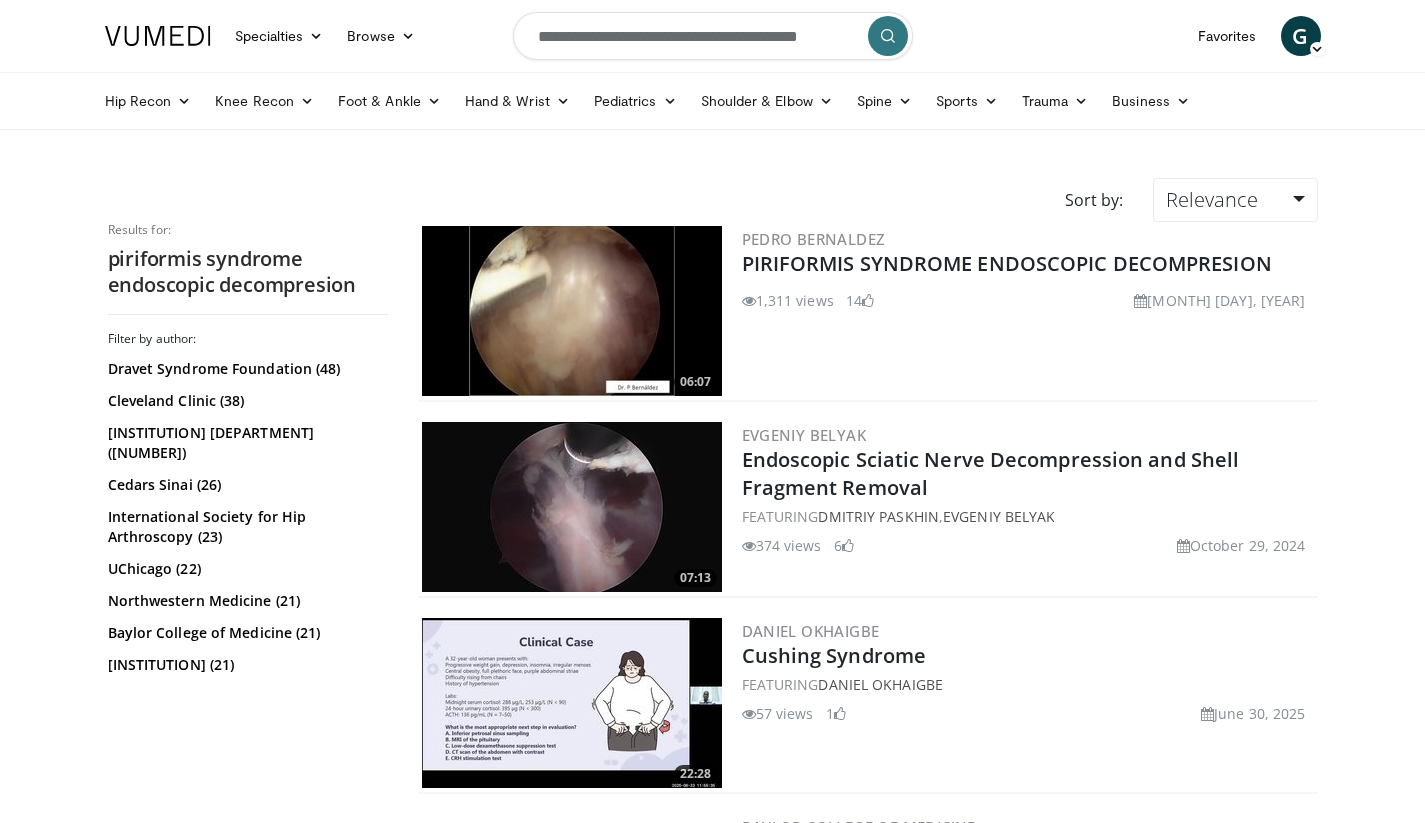scroll, scrollTop: 0, scrollLeft: 0, axis: both 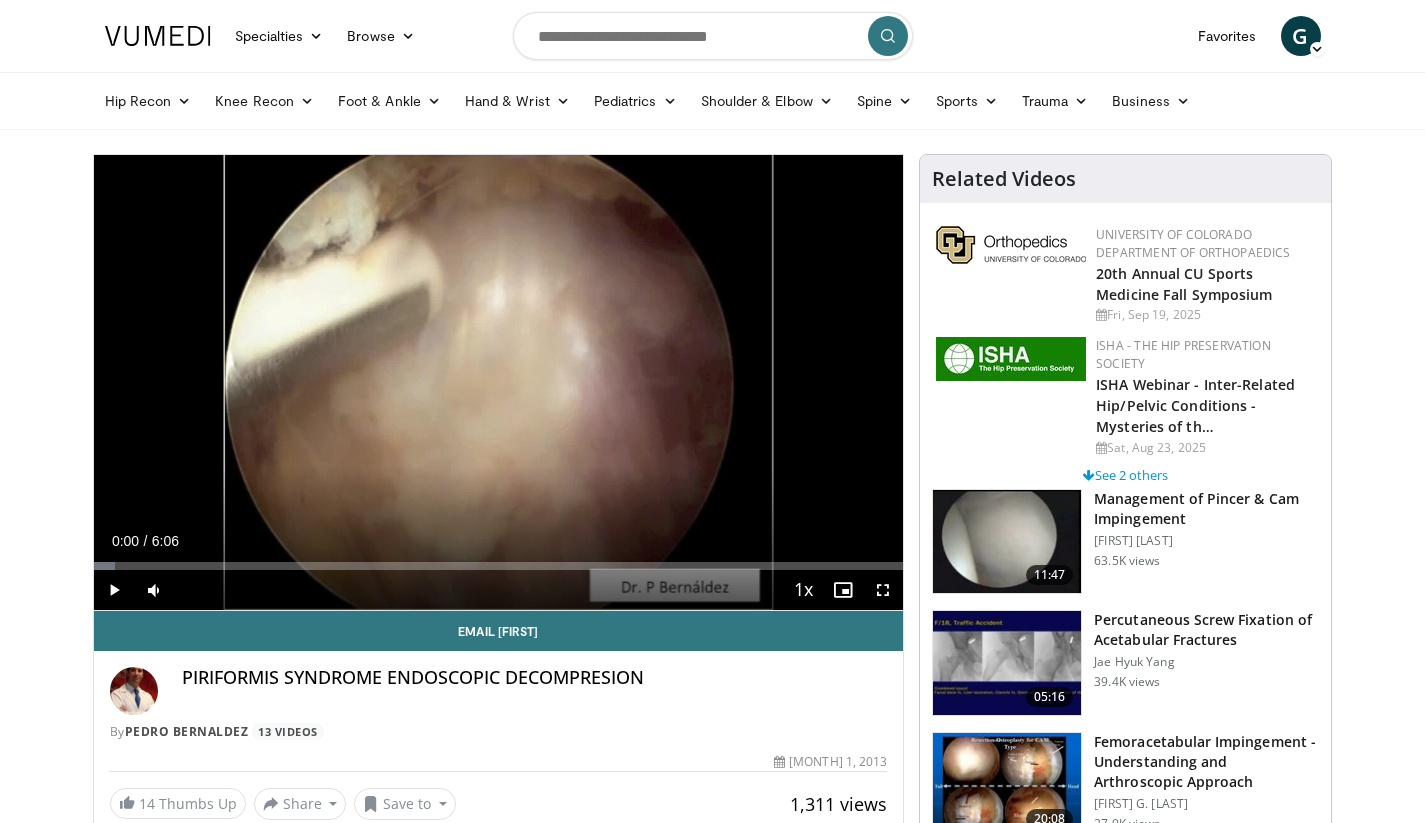 click at bounding box center (883, 590) 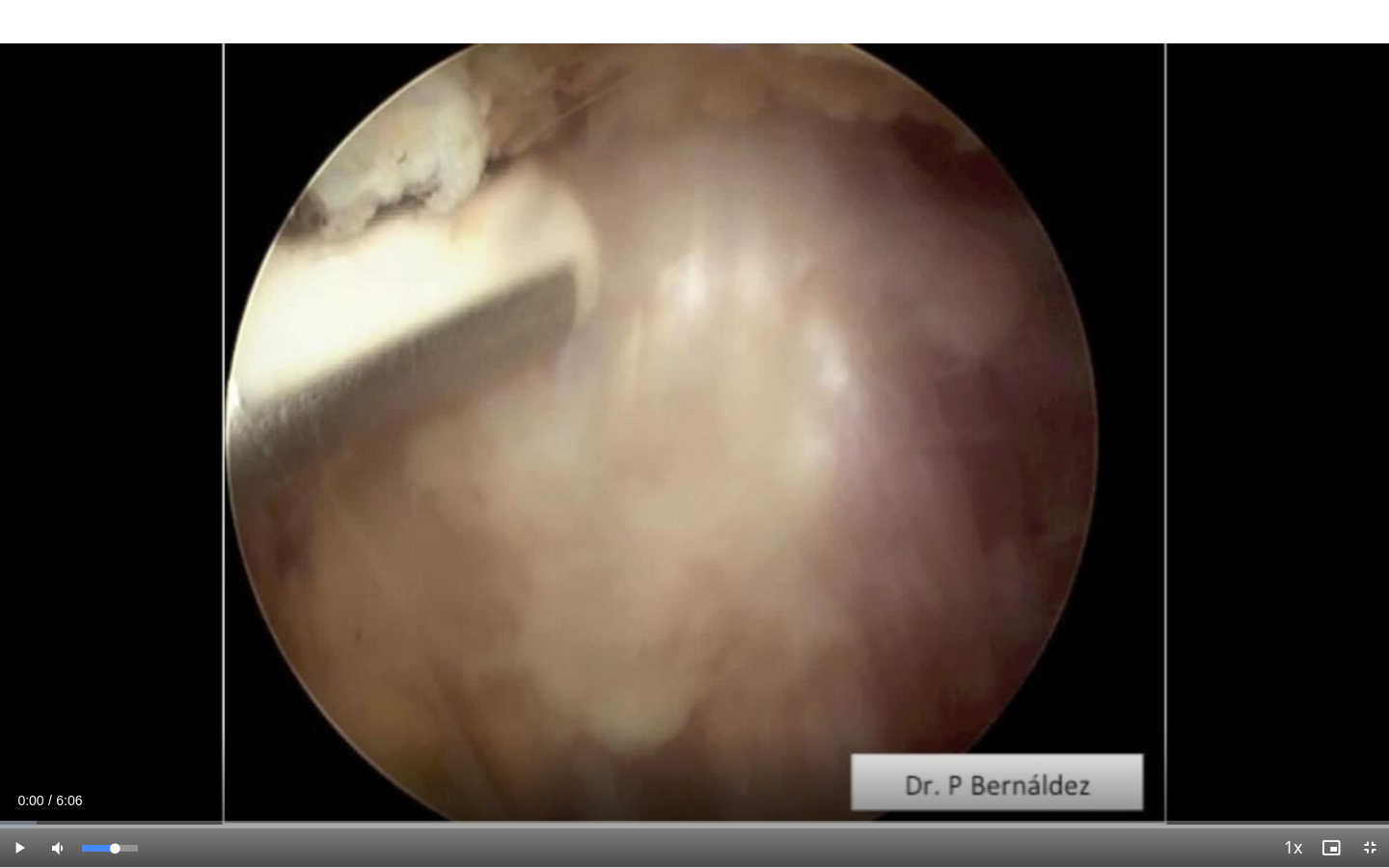 click at bounding box center (98, 848) 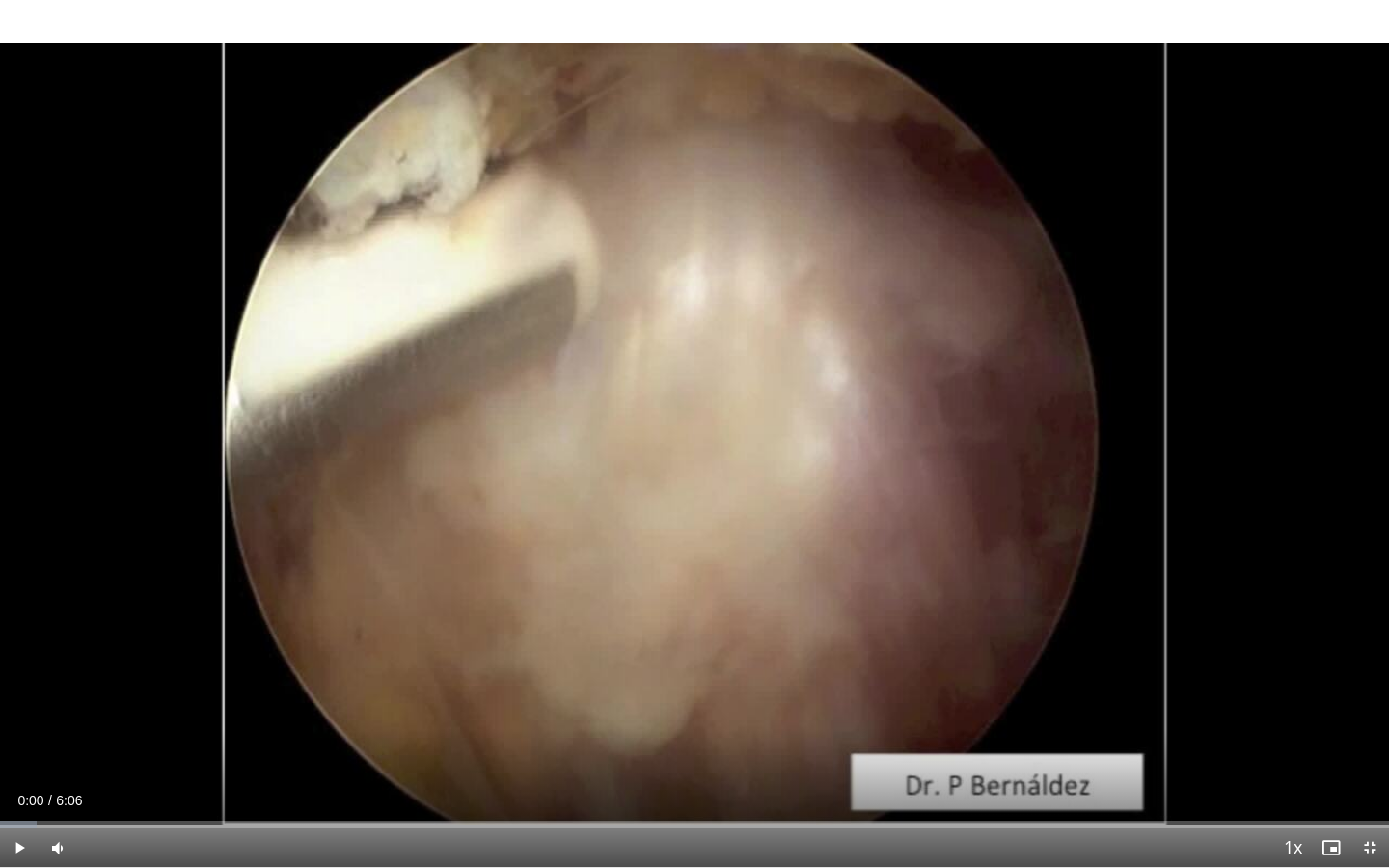 click at bounding box center [19, 848] 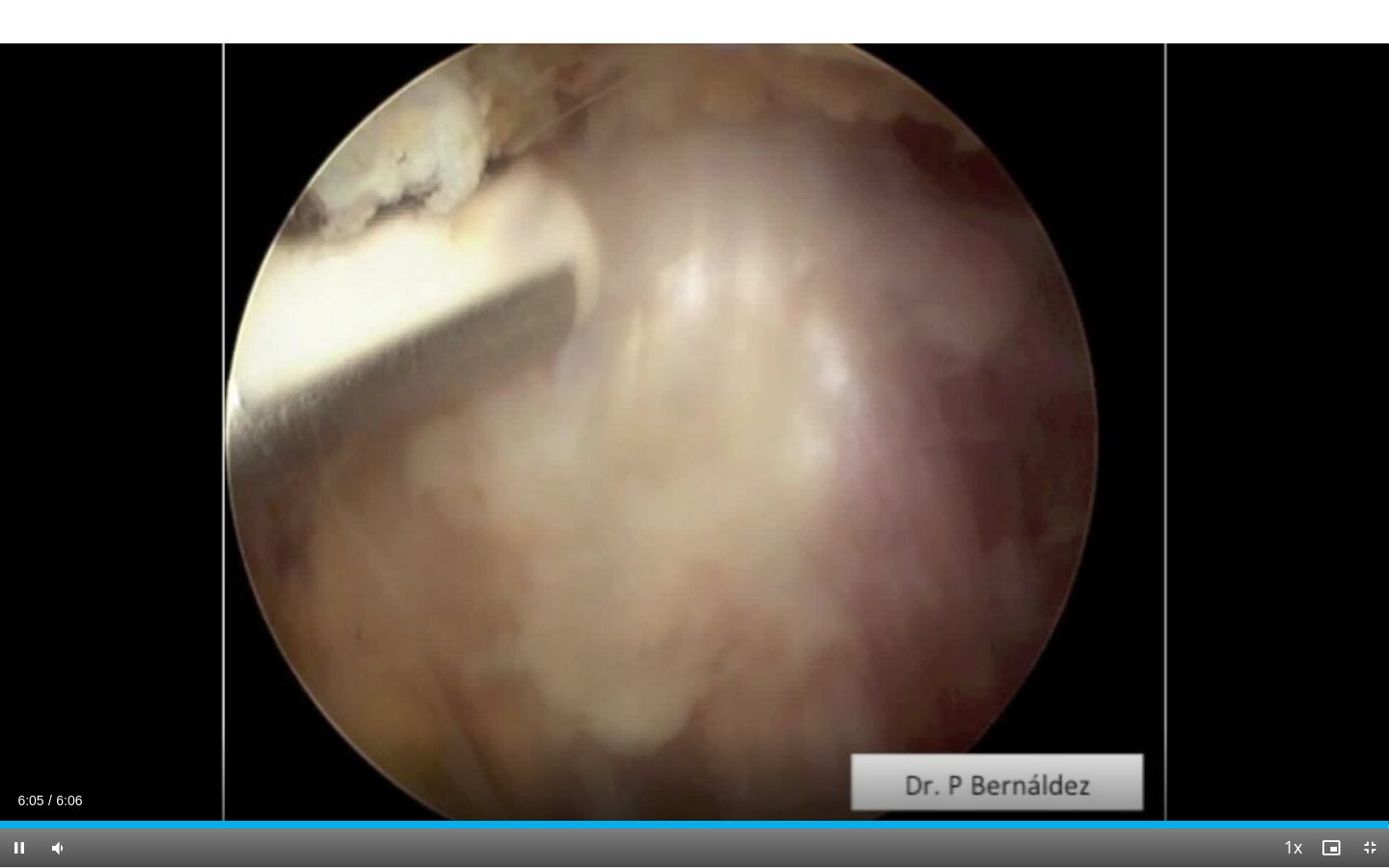 drag, startPoint x: 1369, startPoint y: 828, endPoint x: 1055, endPoint y: 839, distance: 314.1926 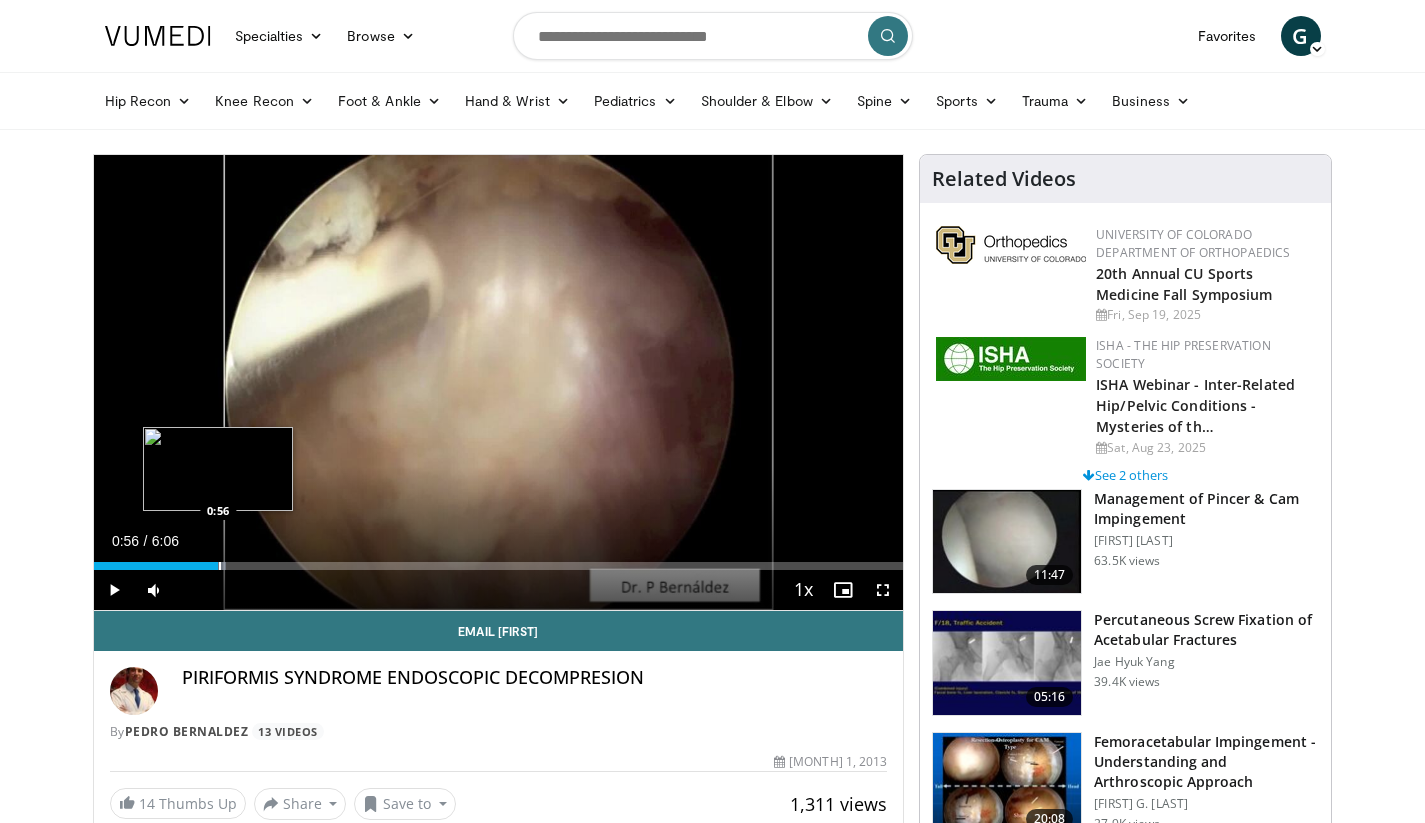 drag, startPoint x: 121, startPoint y: 565, endPoint x: 216, endPoint y: 565, distance: 95 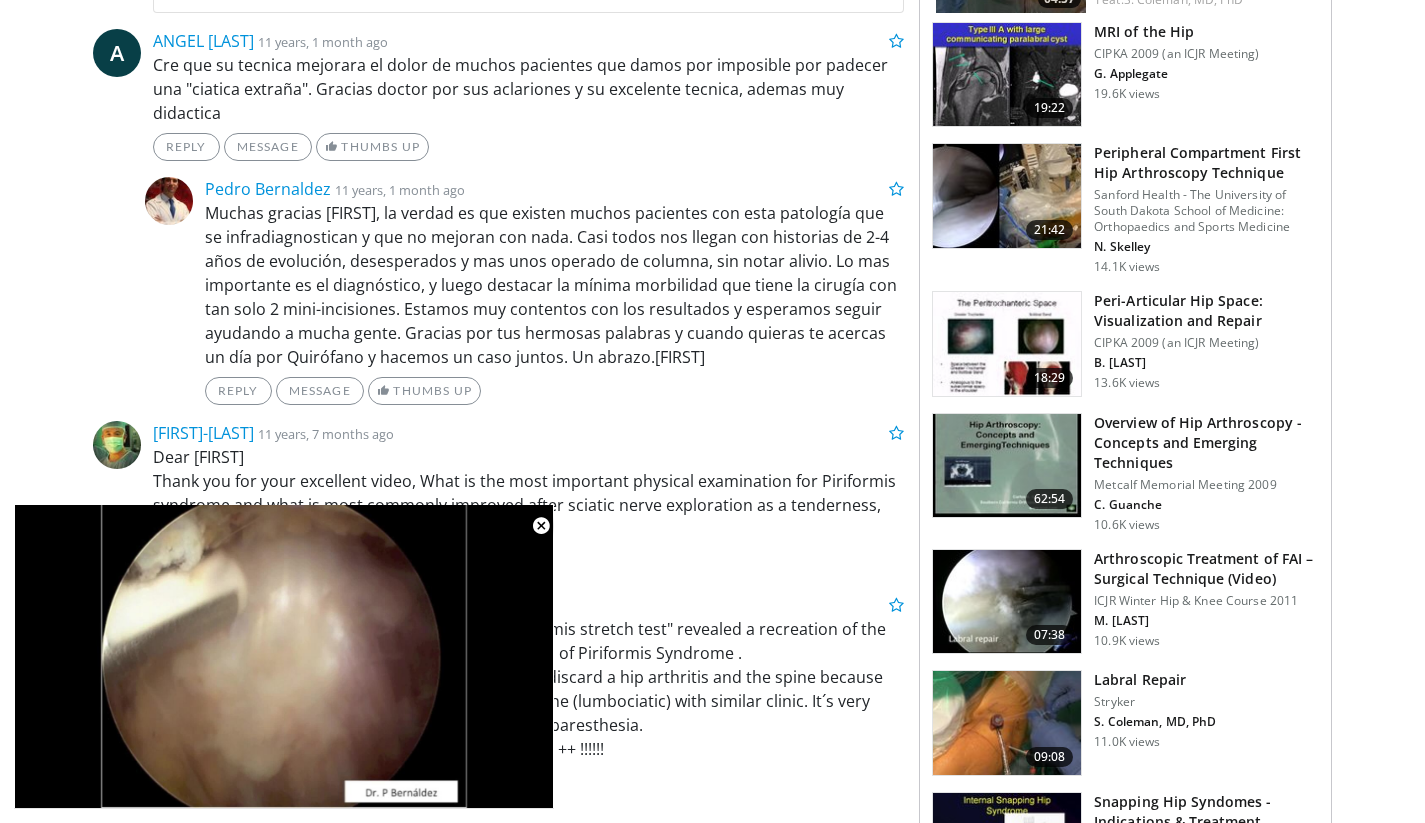 scroll, scrollTop: 1068, scrollLeft: 0, axis: vertical 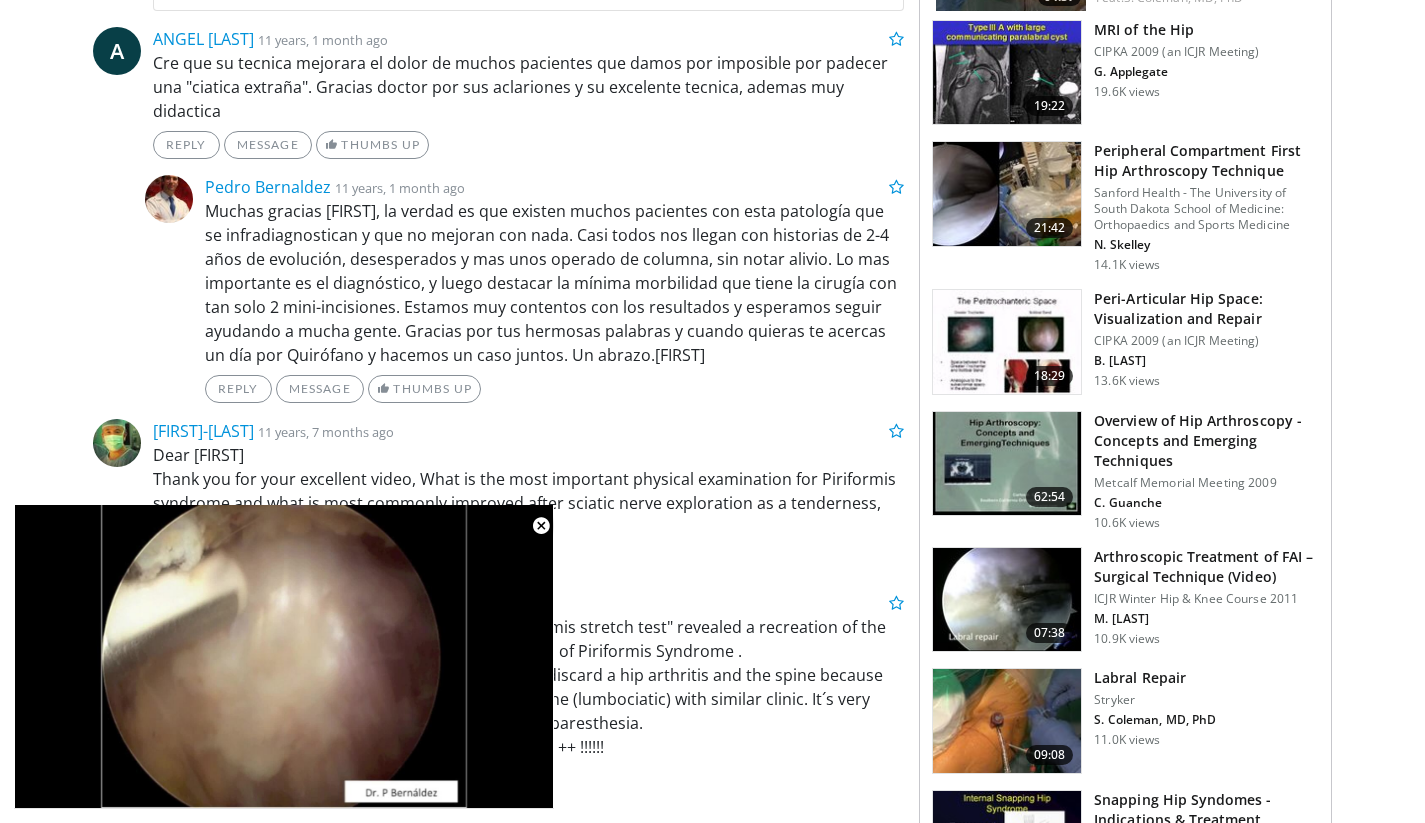 click at bounding box center [1007, 464] 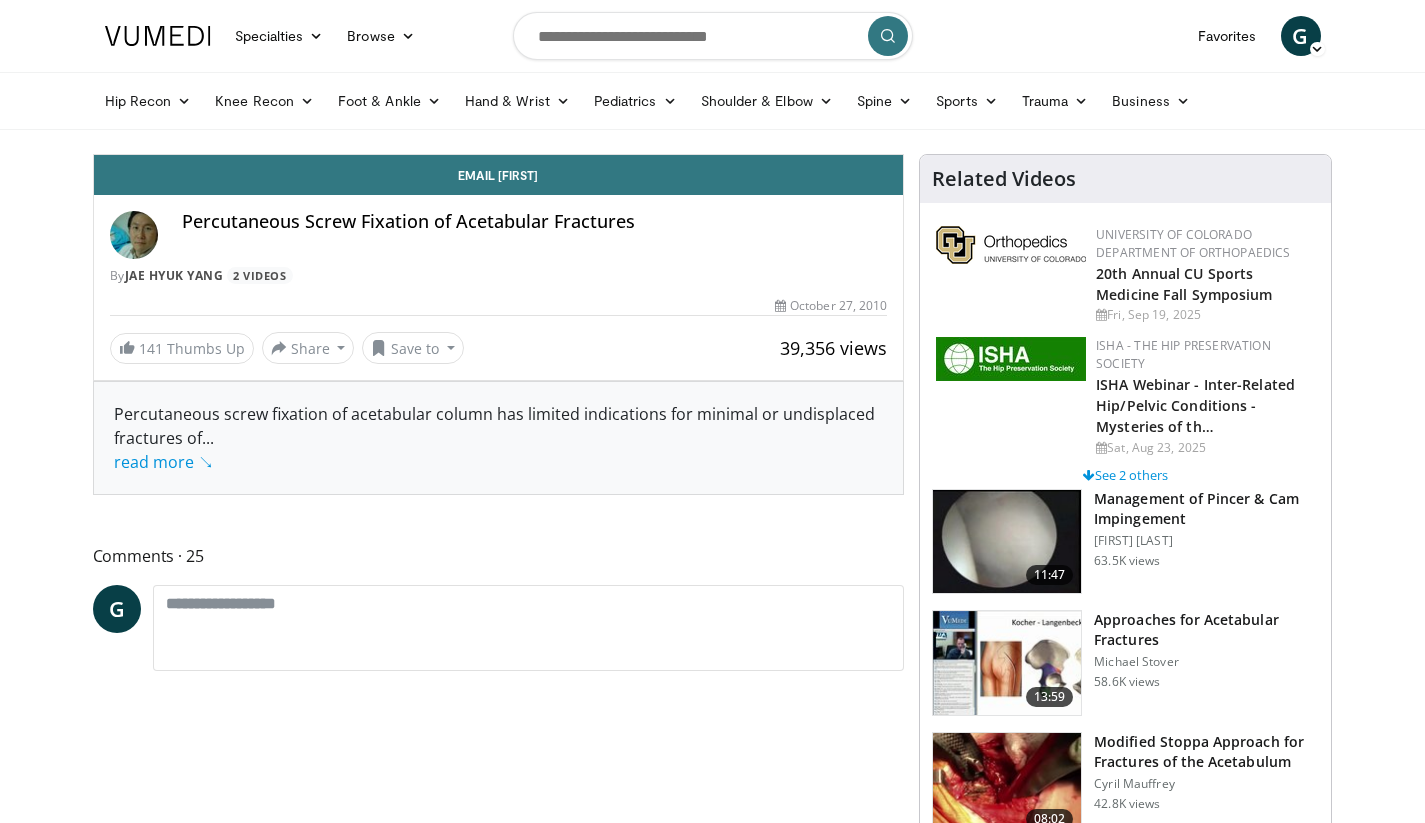 scroll, scrollTop: 0, scrollLeft: 0, axis: both 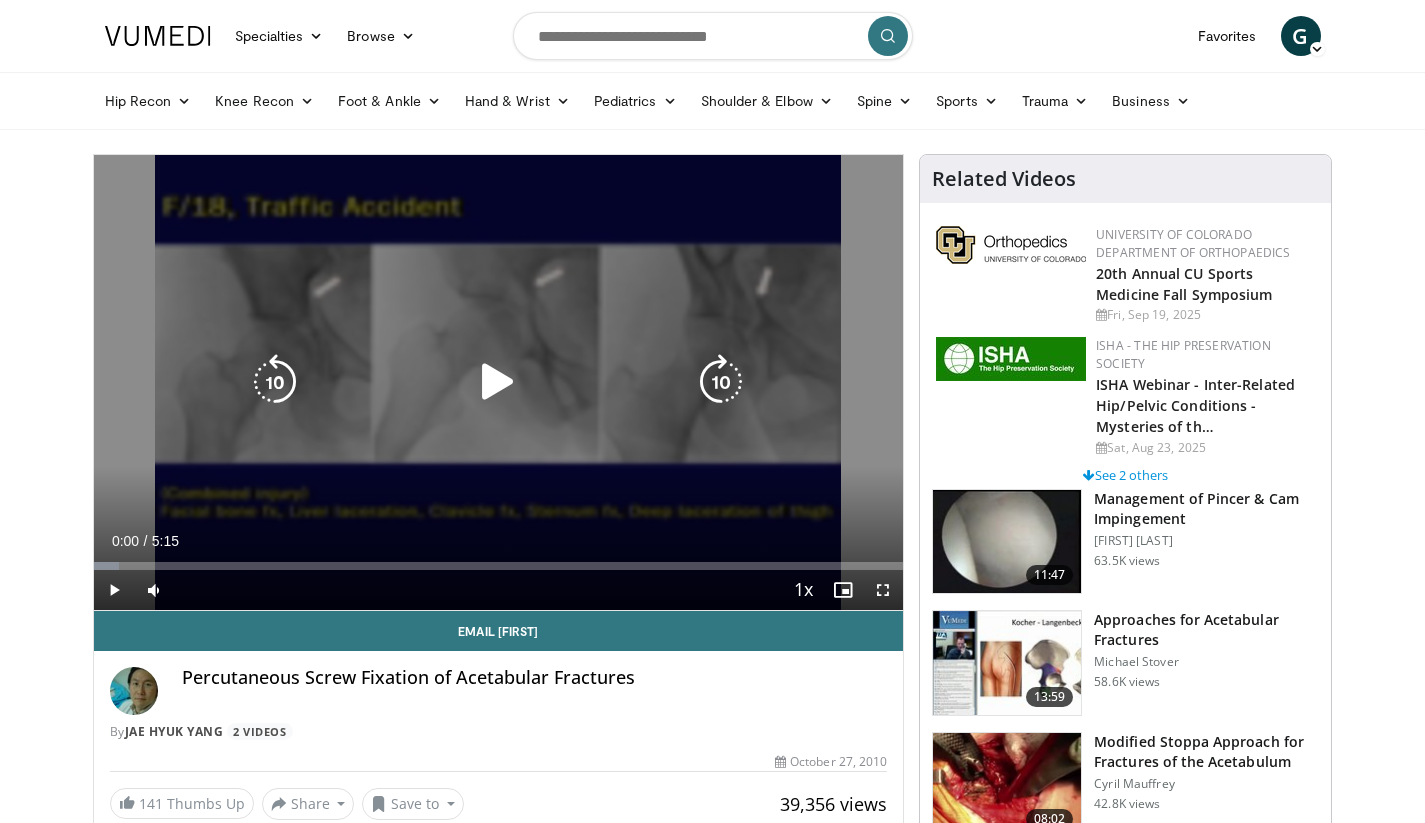 click at bounding box center [498, 382] 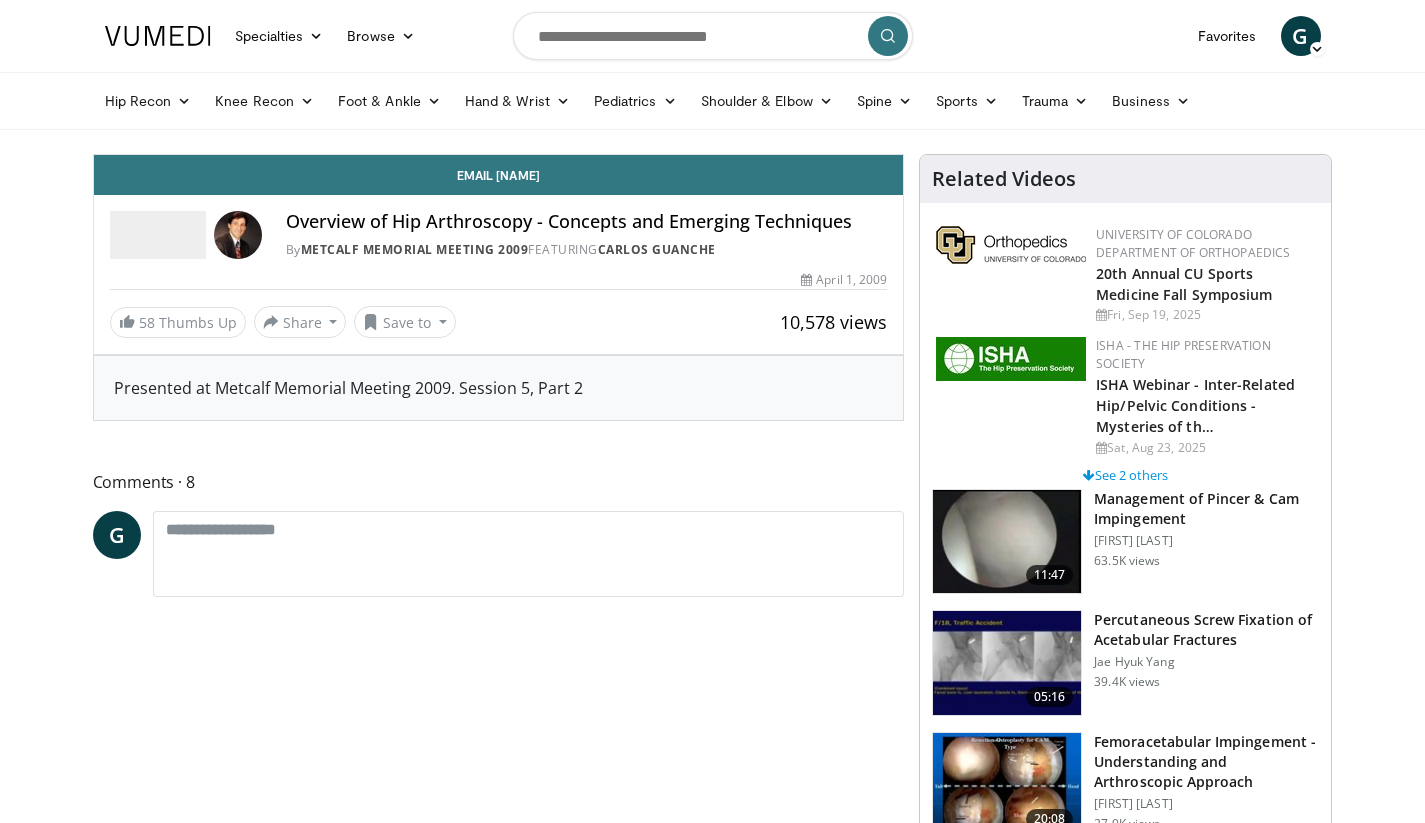 scroll, scrollTop: 0, scrollLeft: 0, axis: both 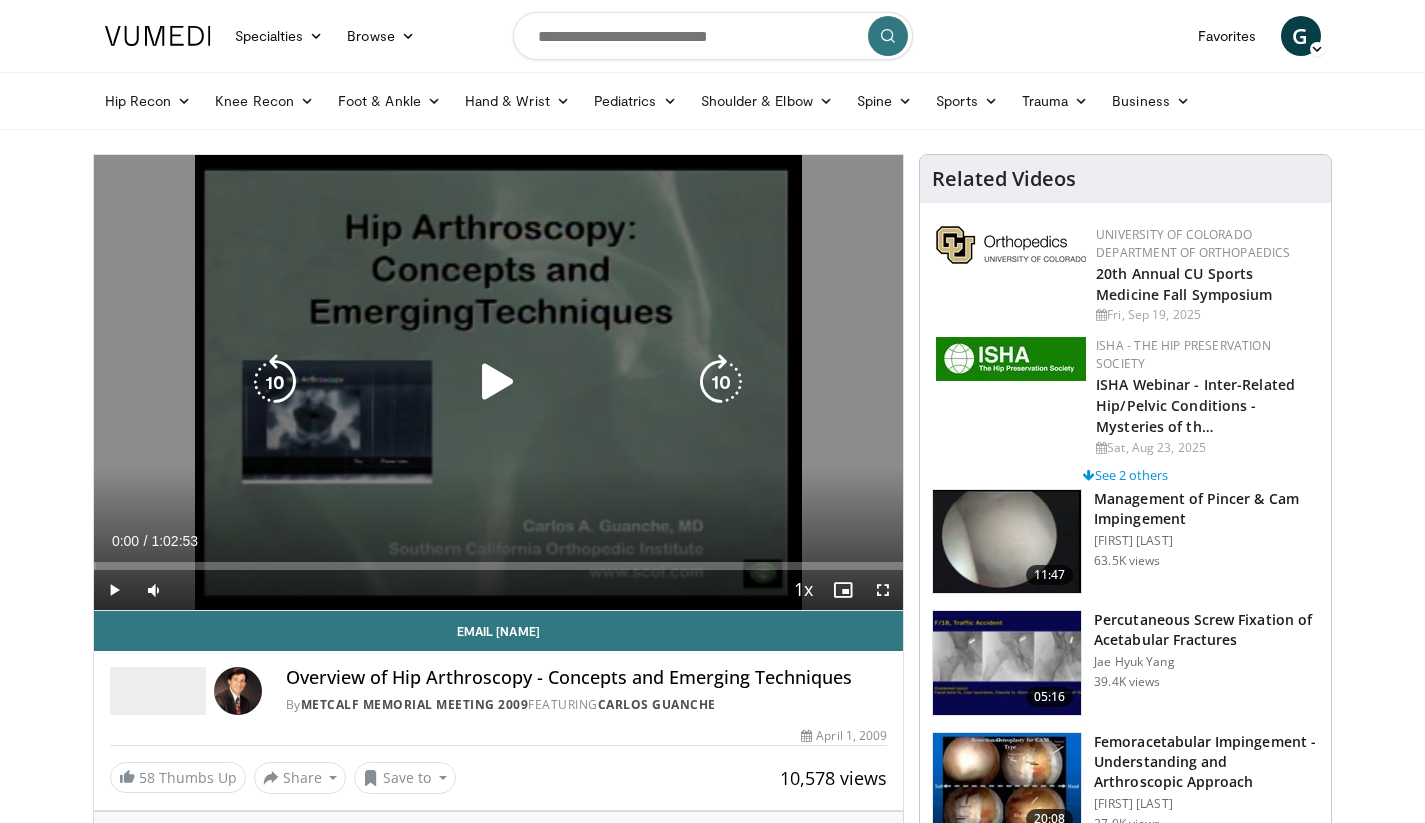 click at bounding box center [498, 382] 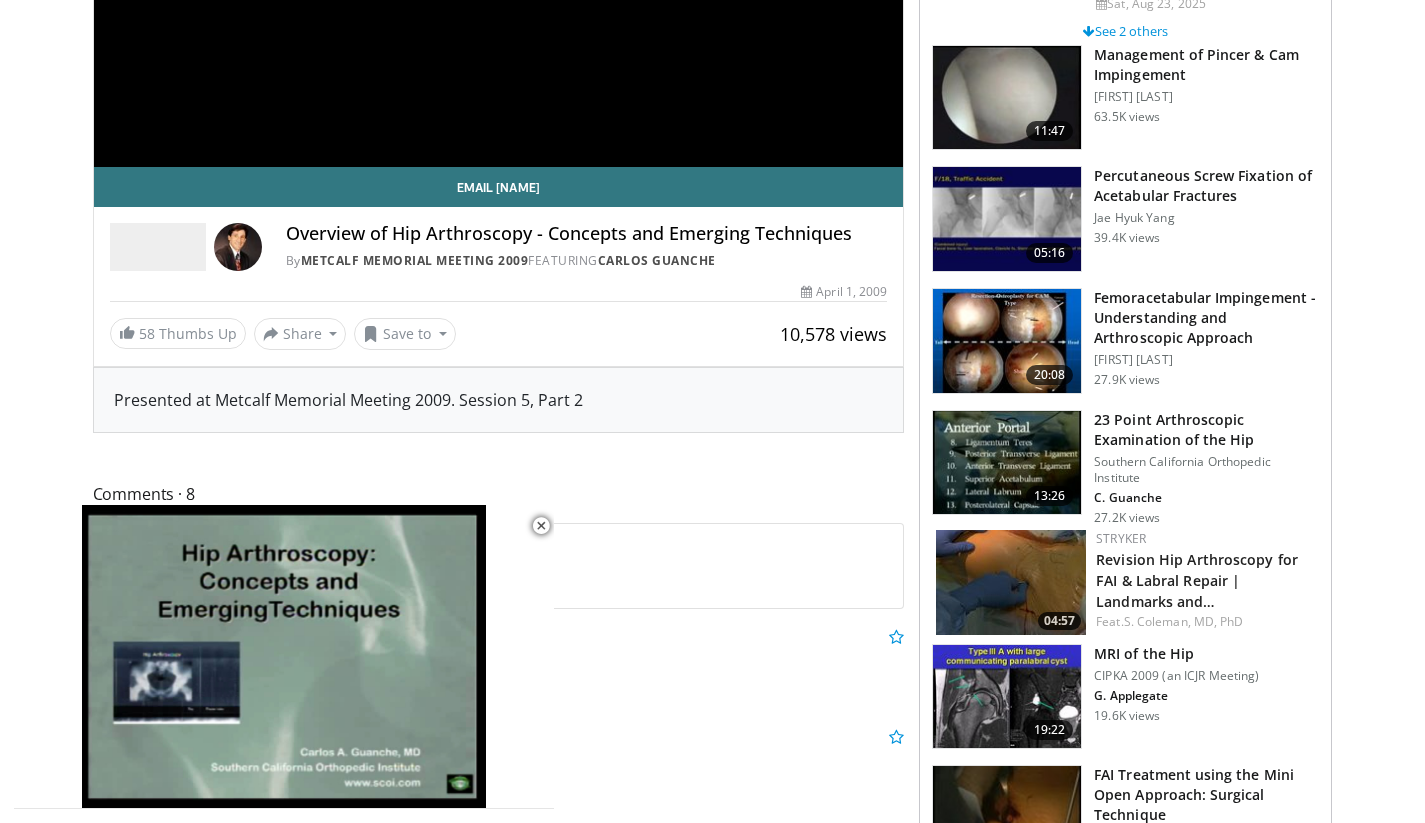 scroll, scrollTop: 447, scrollLeft: 0, axis: vertical 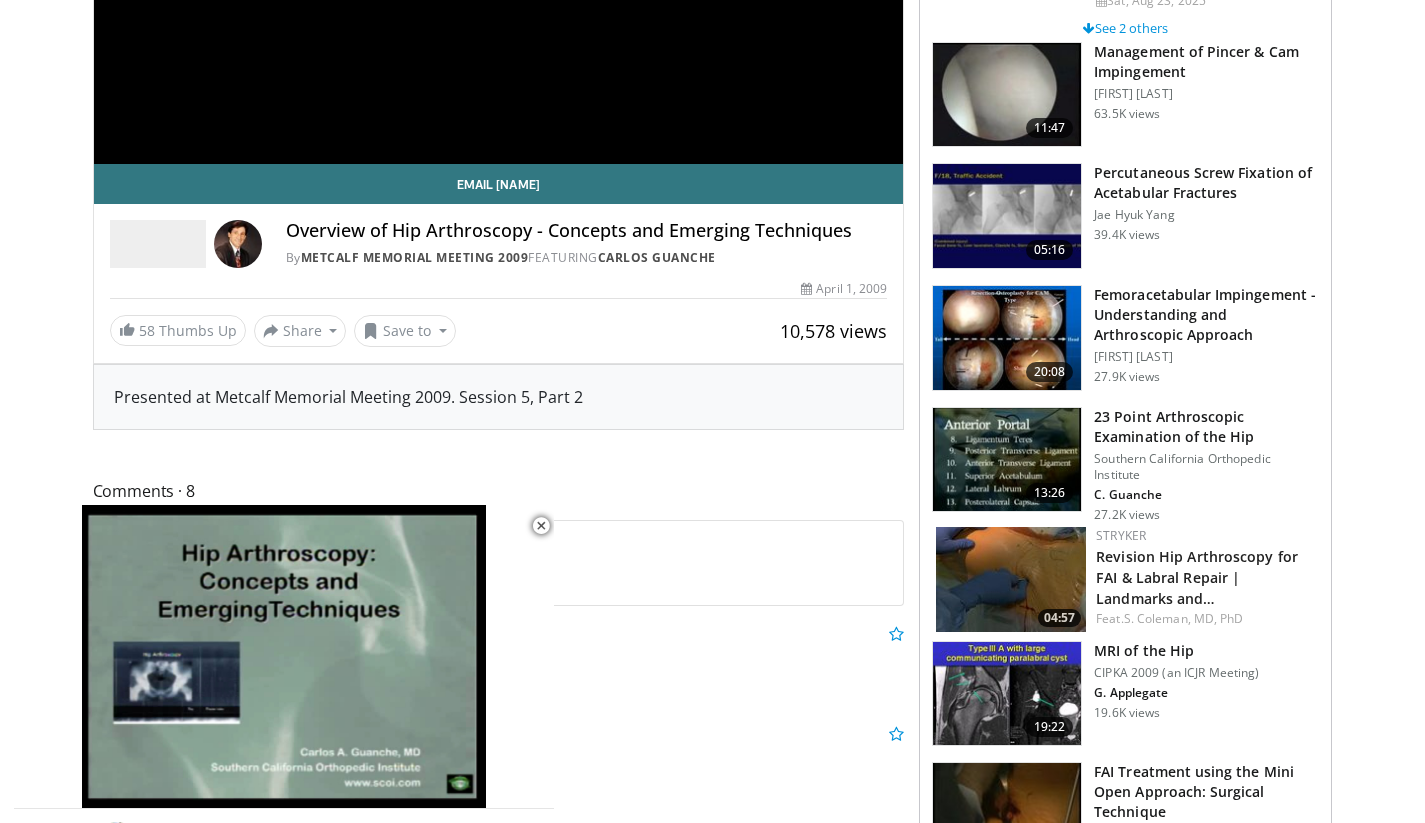 click at bounding box center (1007, 460) 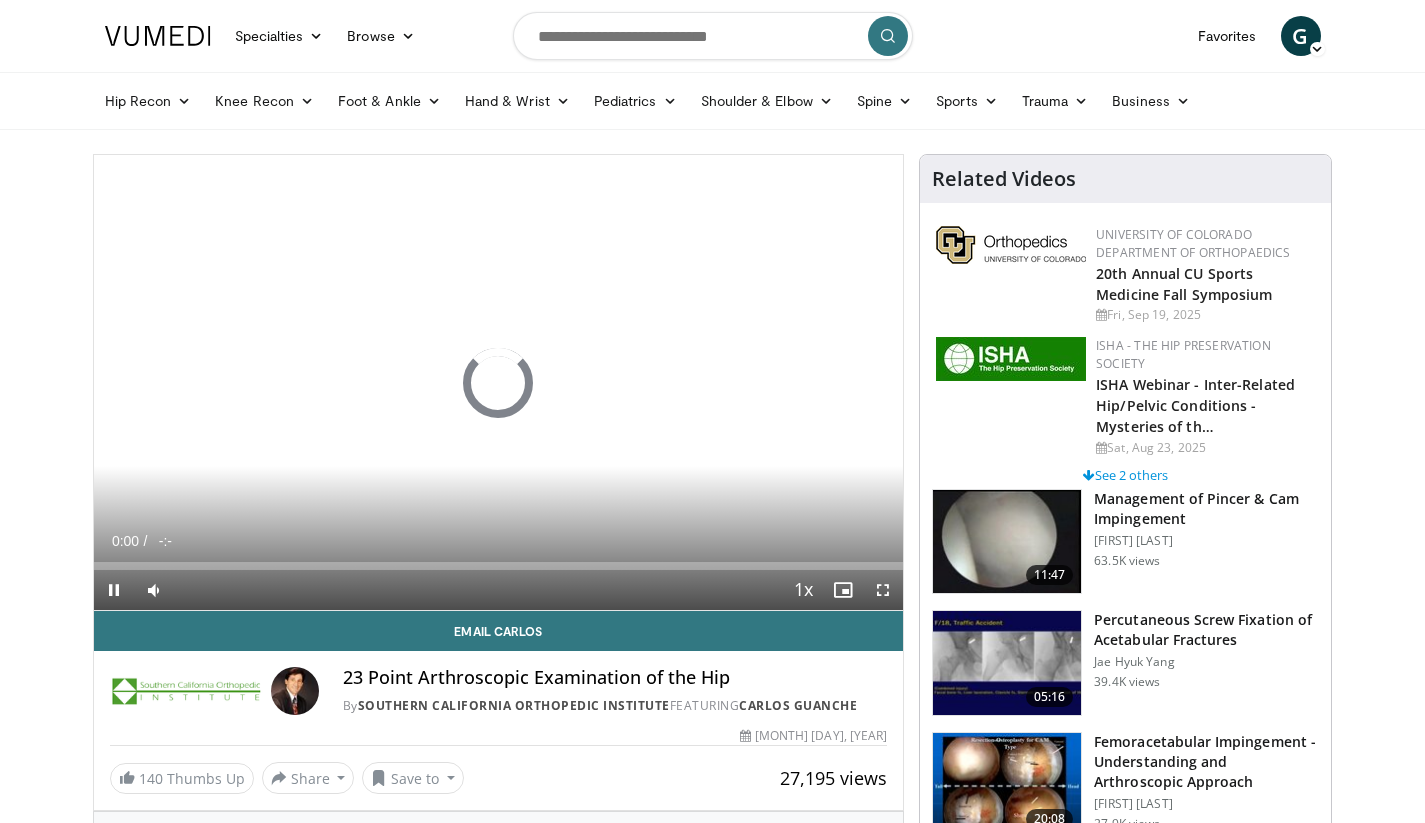 scroll, scrollTop: 0, scrollLeft: 0, axis: both 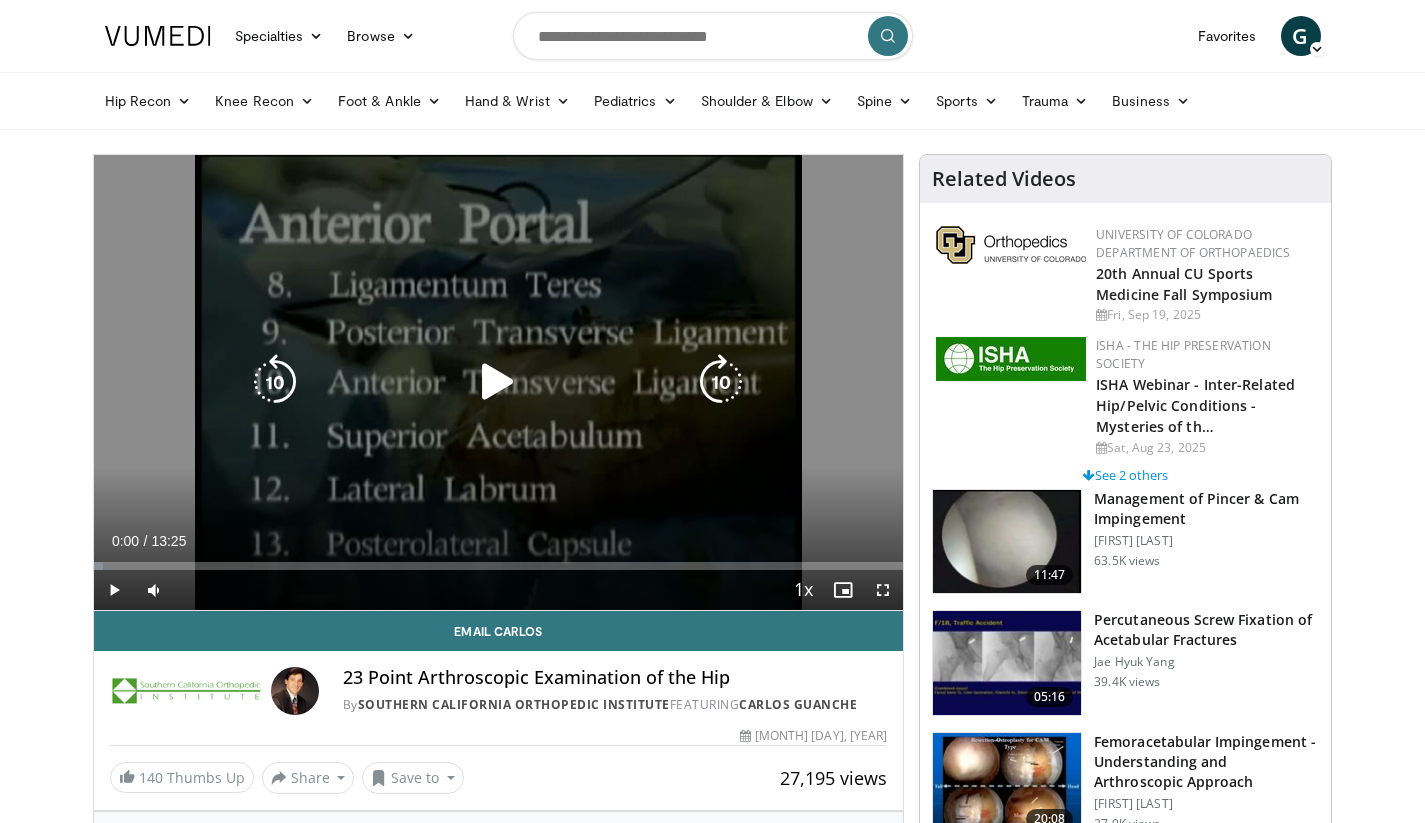 click at bounding box center [498, 382] 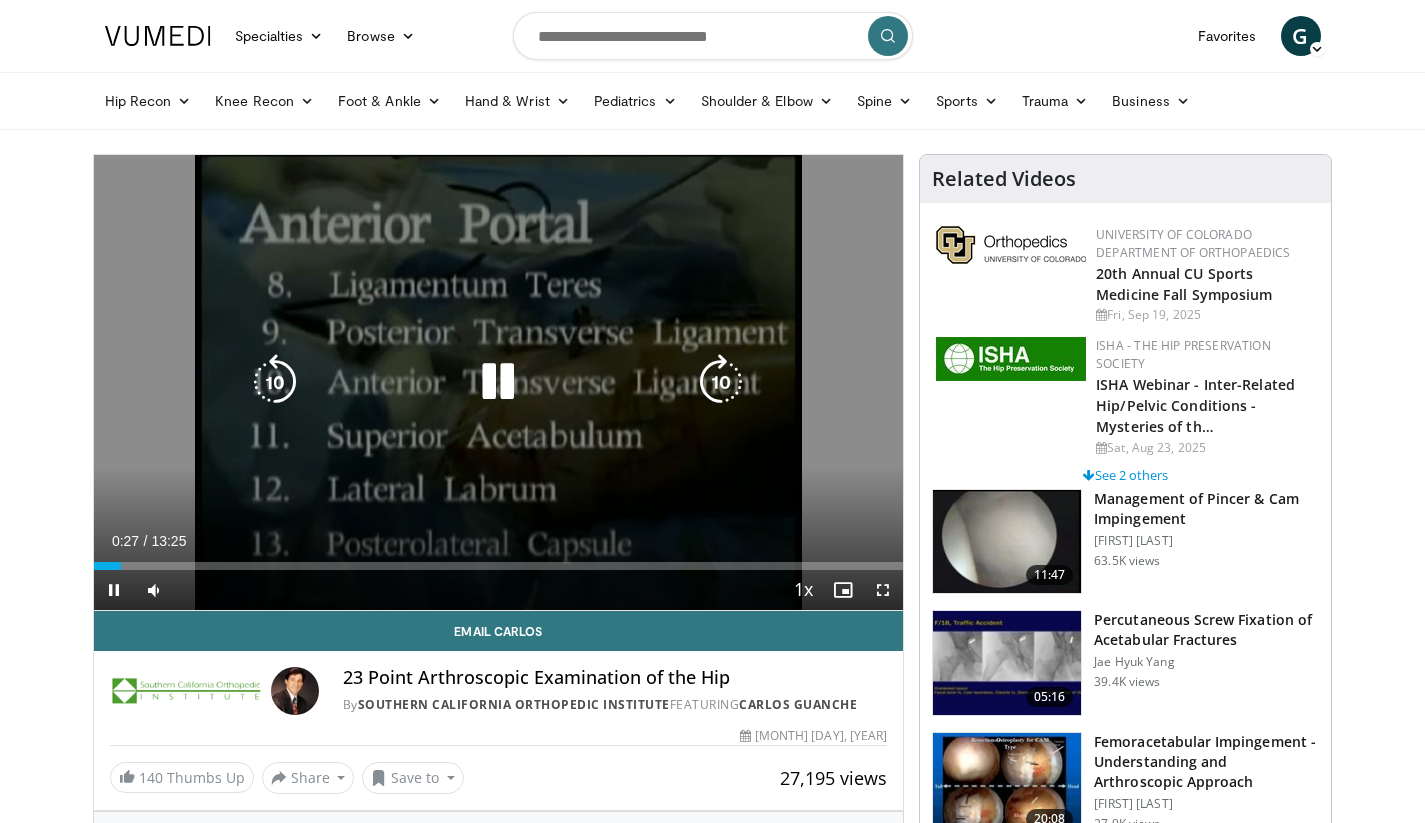 click at bounding box center (498, 382) 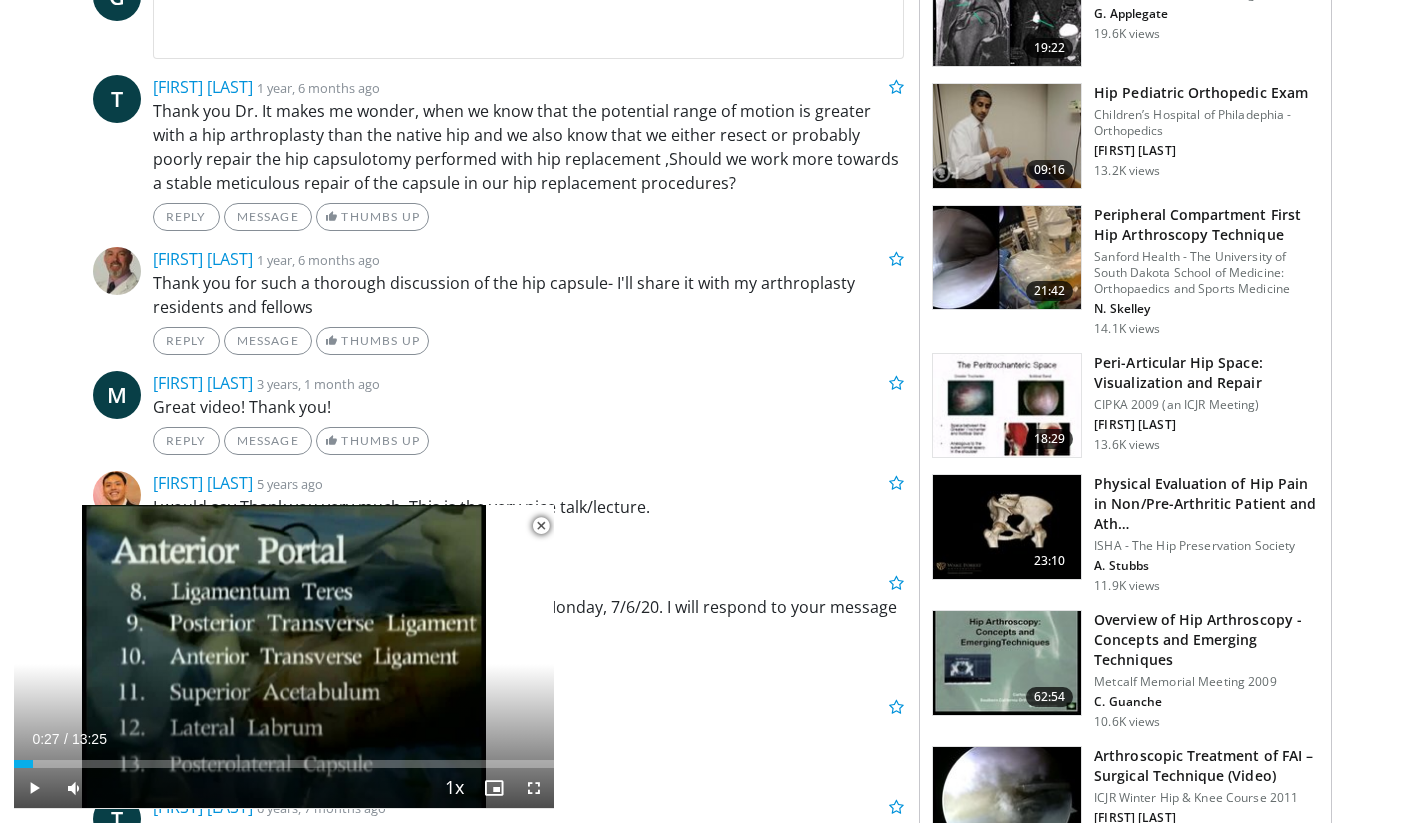 scroll, scrollTop: 997, scrollLeft: 0, axis: vertical 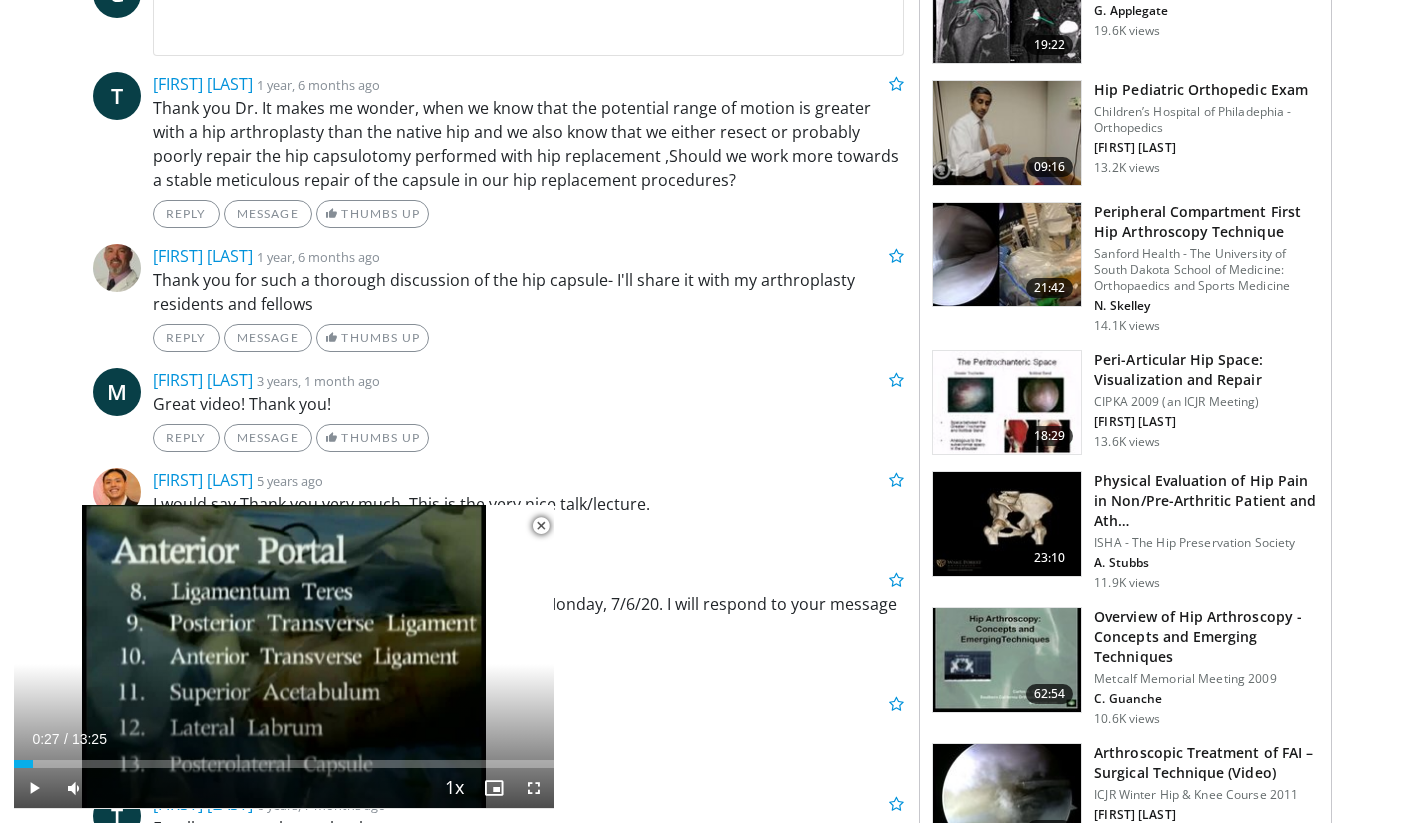 click at bounding box center (1007, 255) 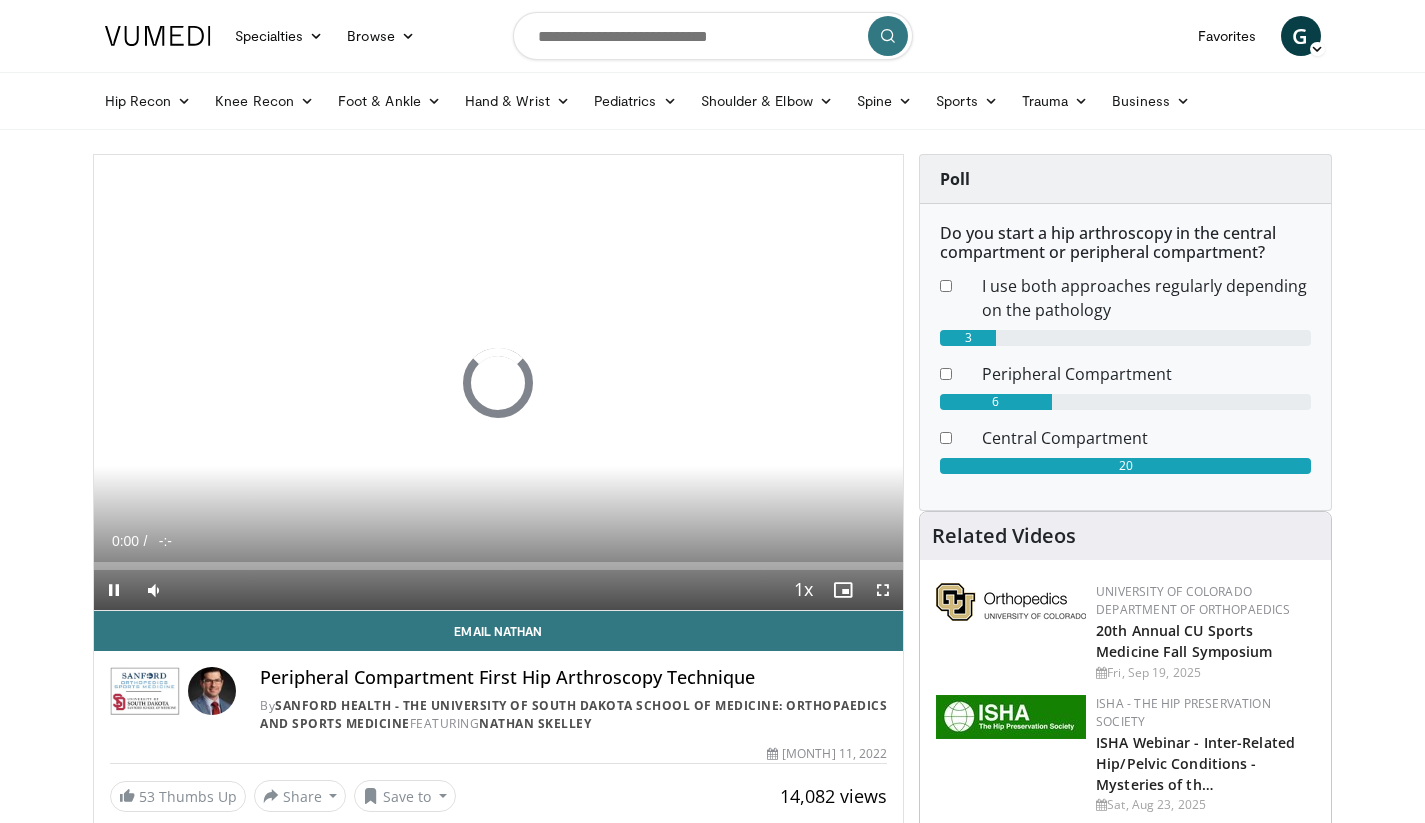 scroll, scrollTop: 0, scrollLeft: 0, axis: both 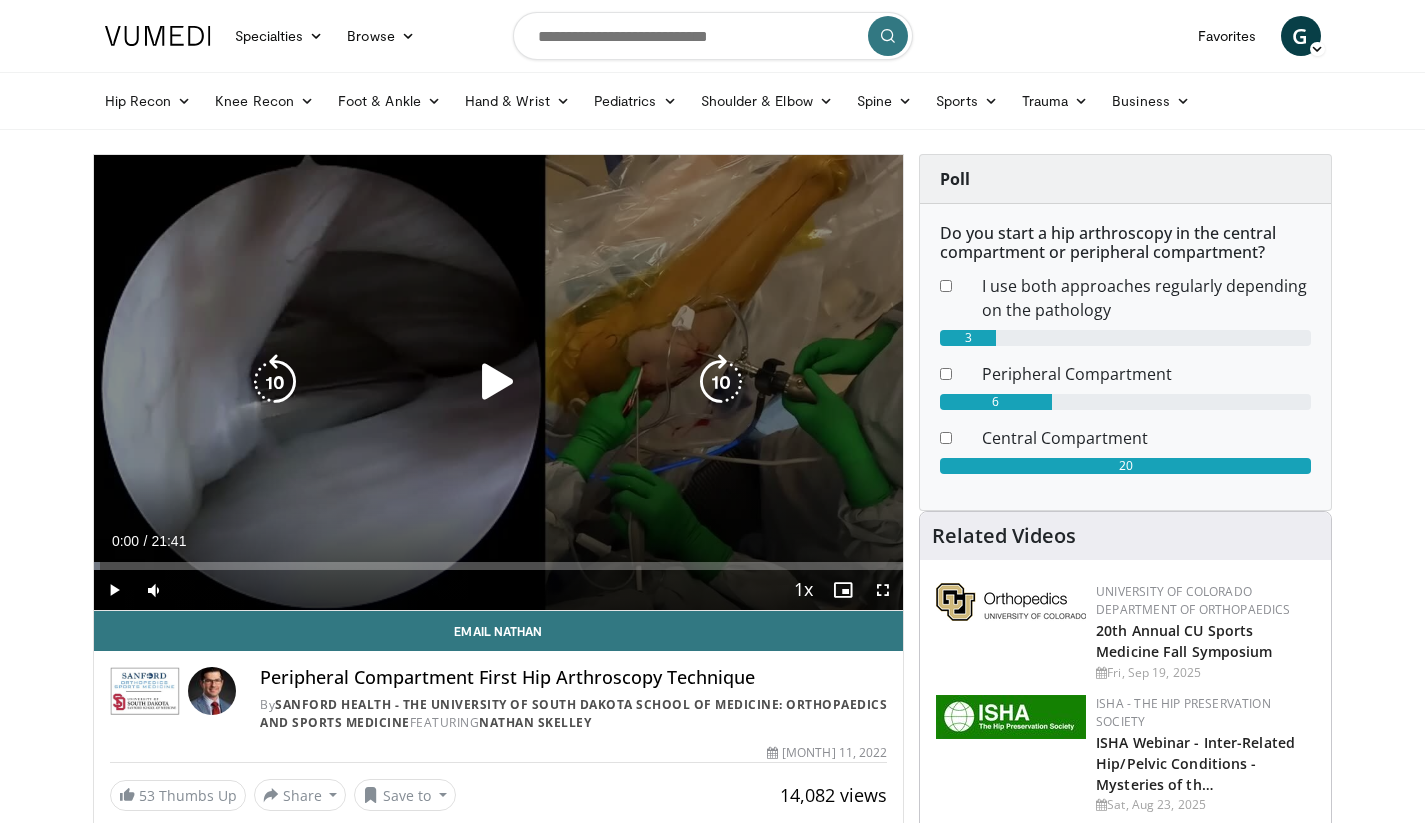 click at bounding box center (498, 382) 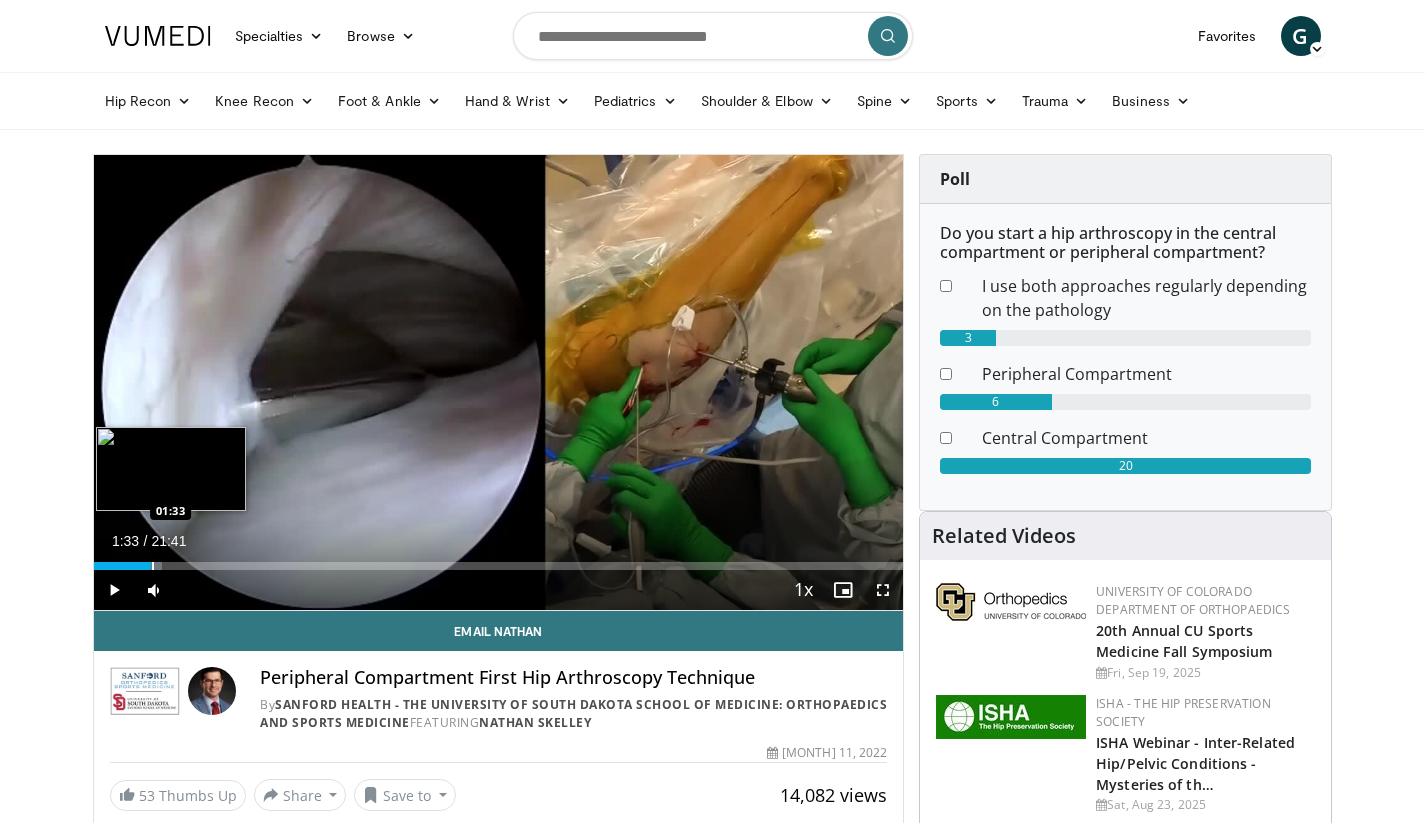 drag, startPoint x: 118, startPoint y: 567, endPoint x: 151, endPoint y: 557, distance: 34.48188 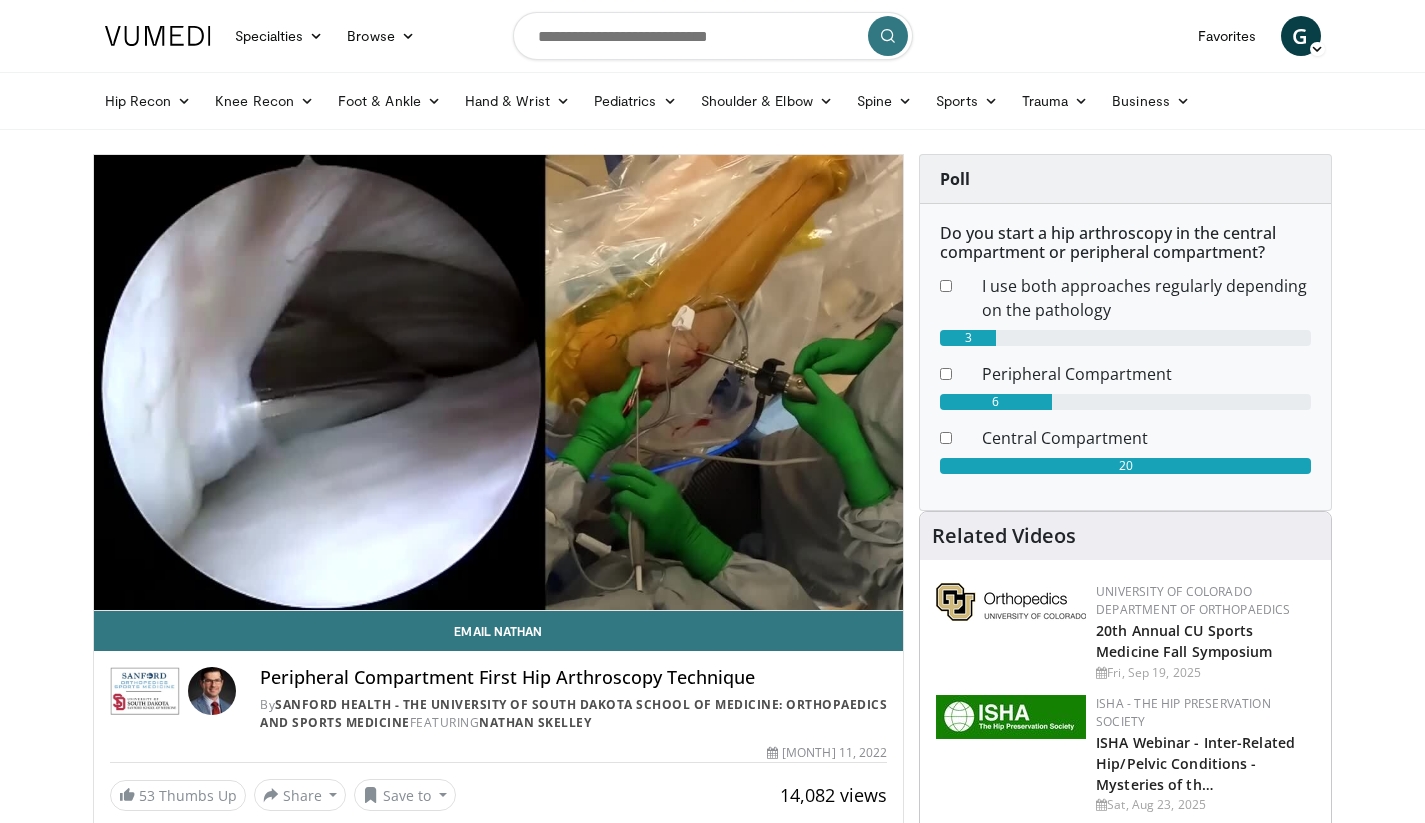 click on "**********" at bounding box center [499, 383] 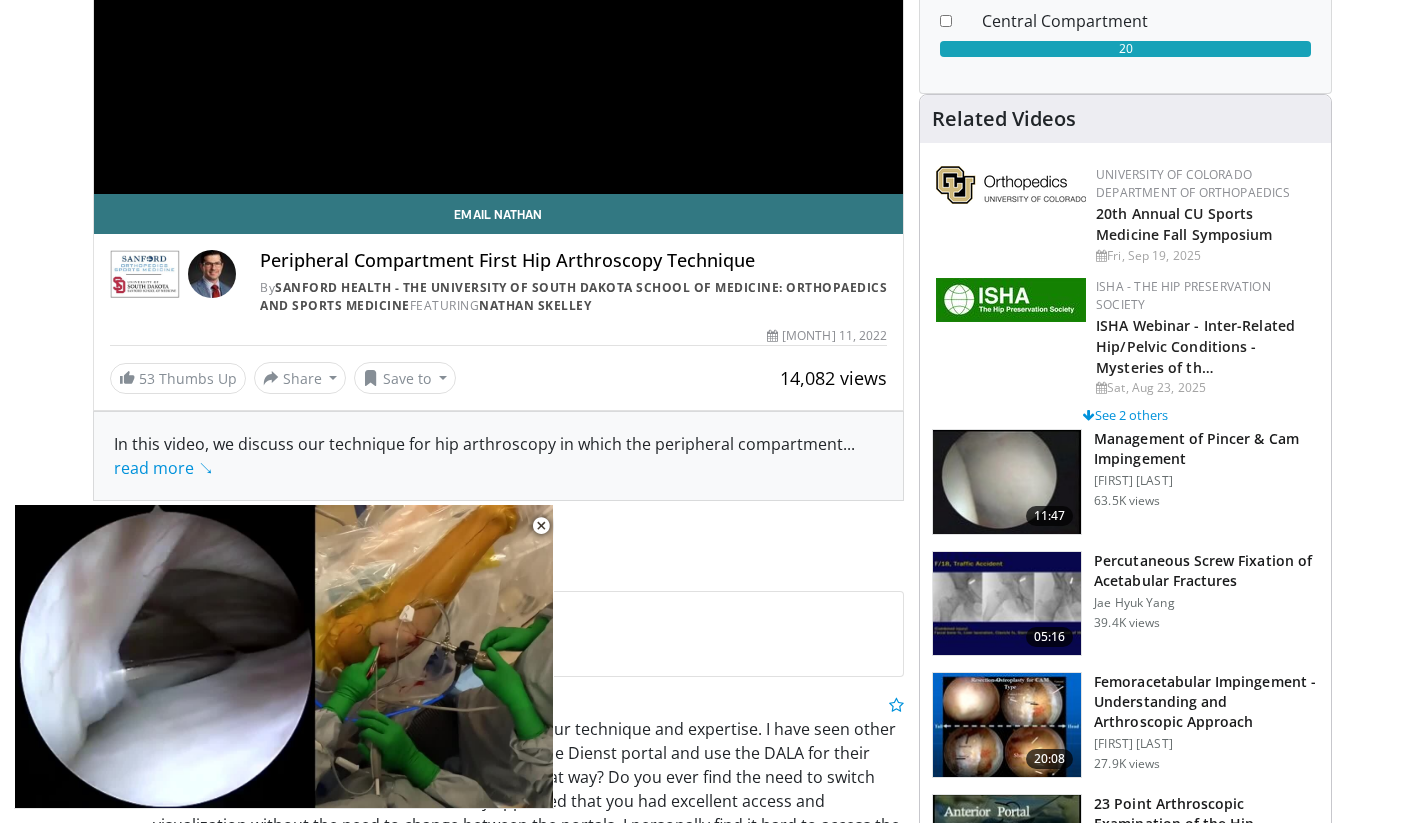 scroll, scrollTop: 418, scrollLeft: 0, axis: vertical 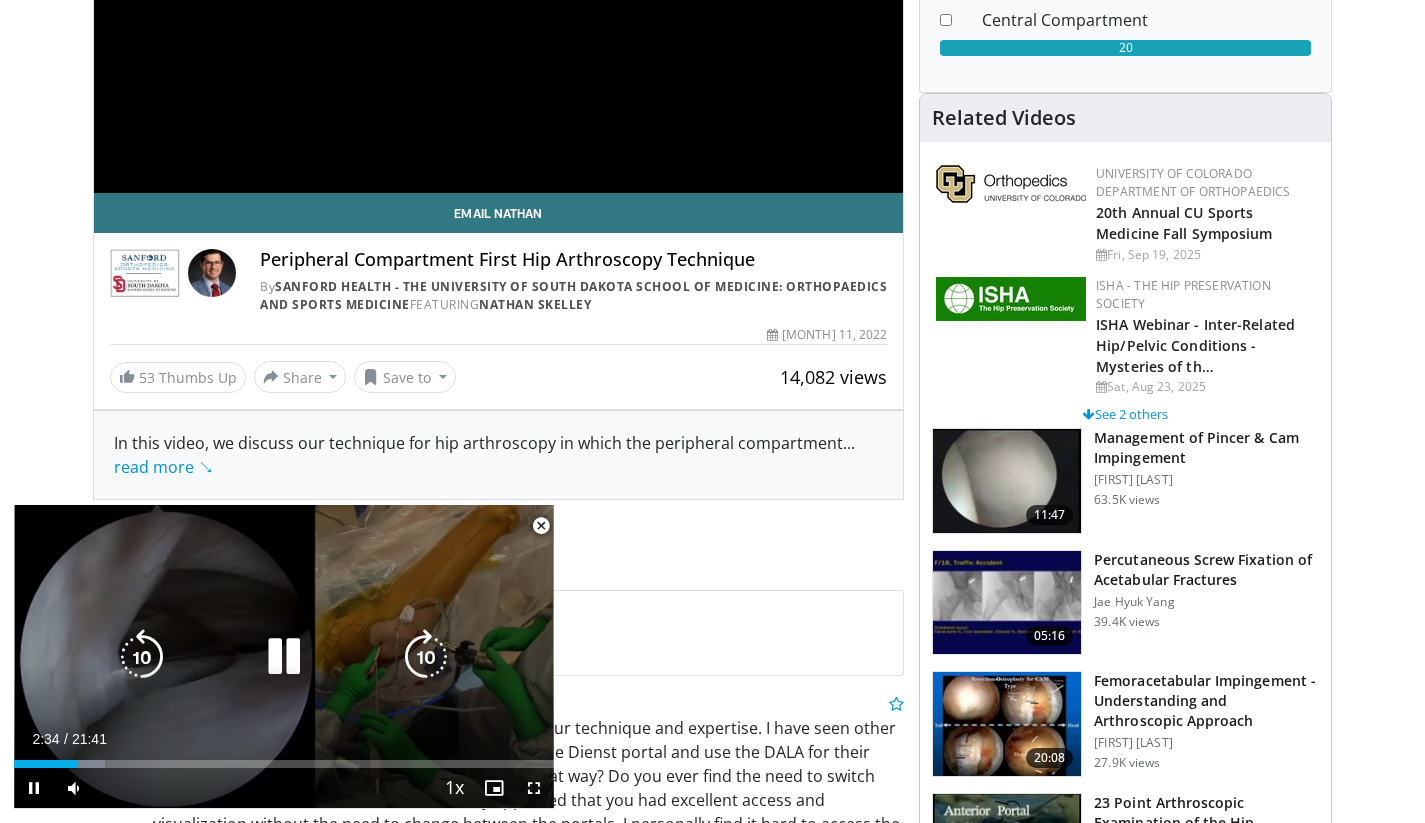 click at bounding box center [284, 657] 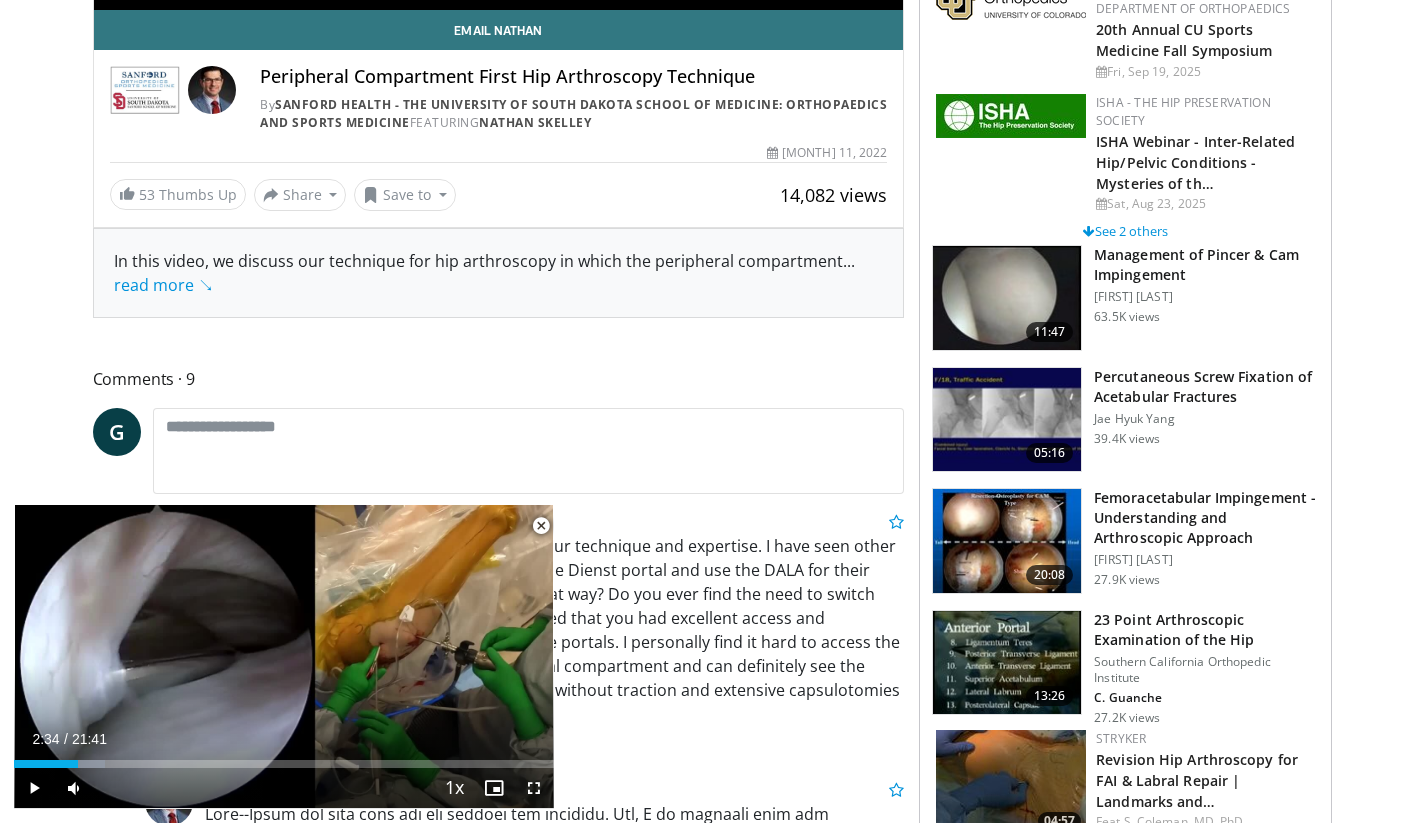 scroll, scrollTop: 602, scrollLeft: 0, axis: vertical 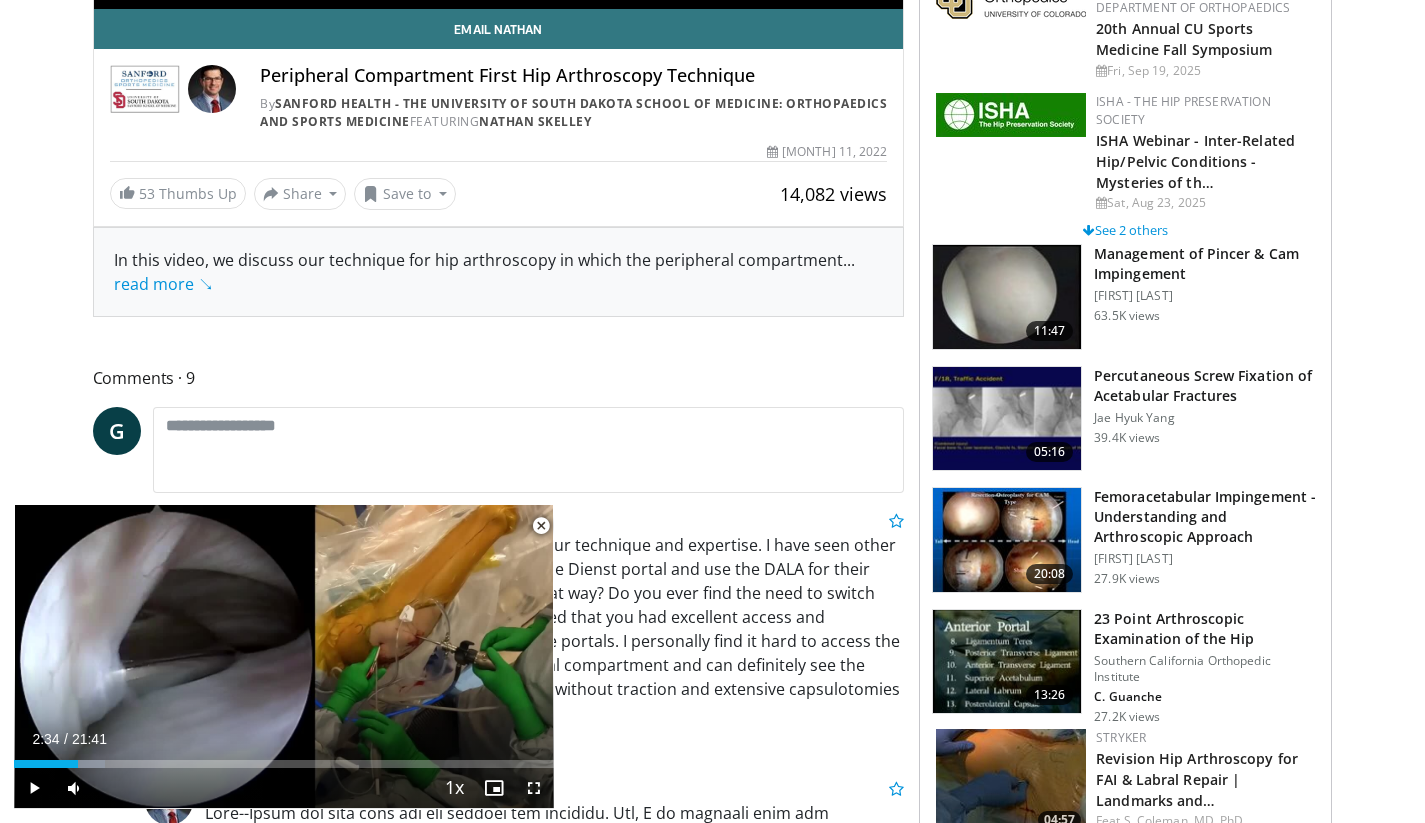 click at bounding box center (541, 526) 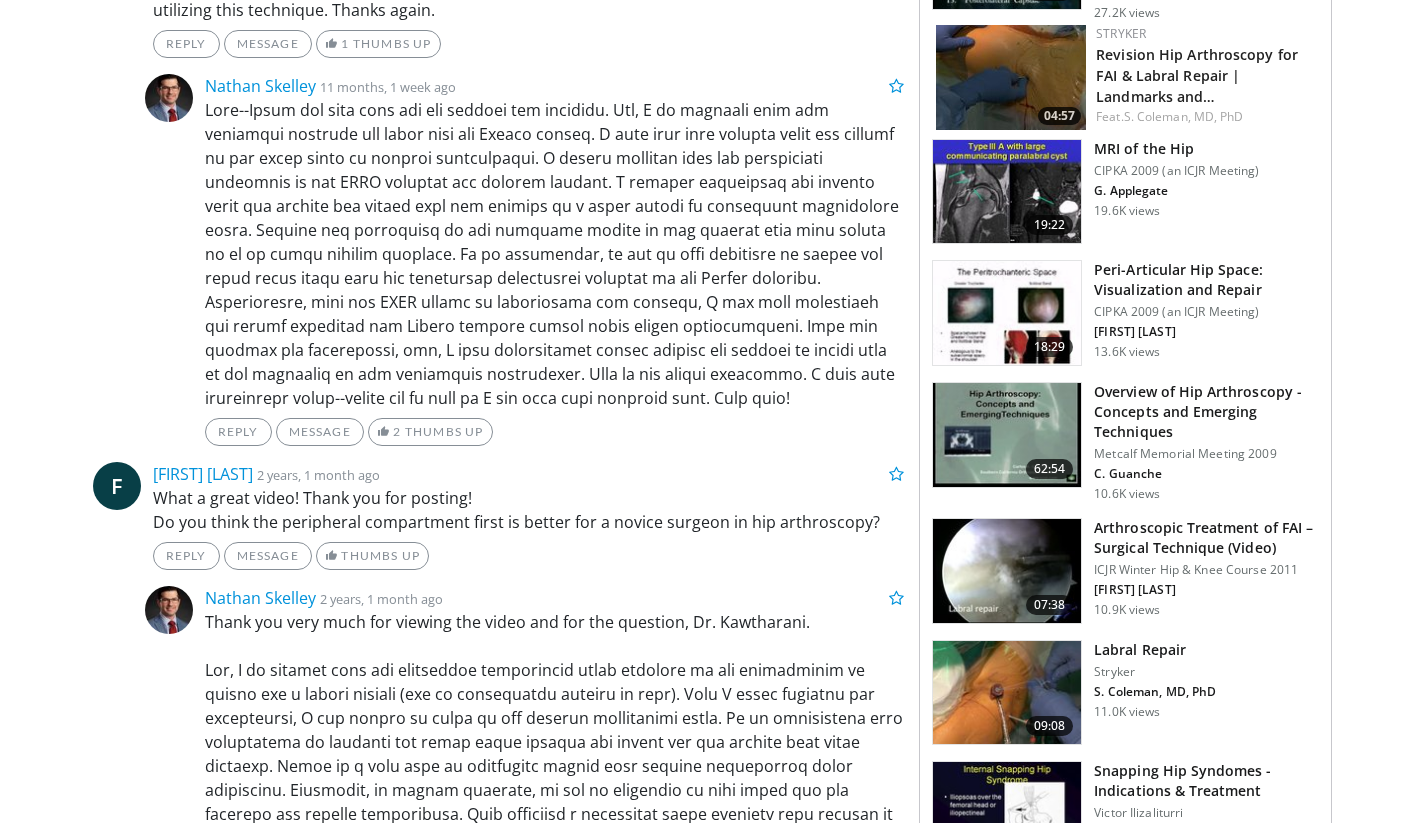 scroll, scrollTop: 1312, scrollLeft: 0, axis: vertical 